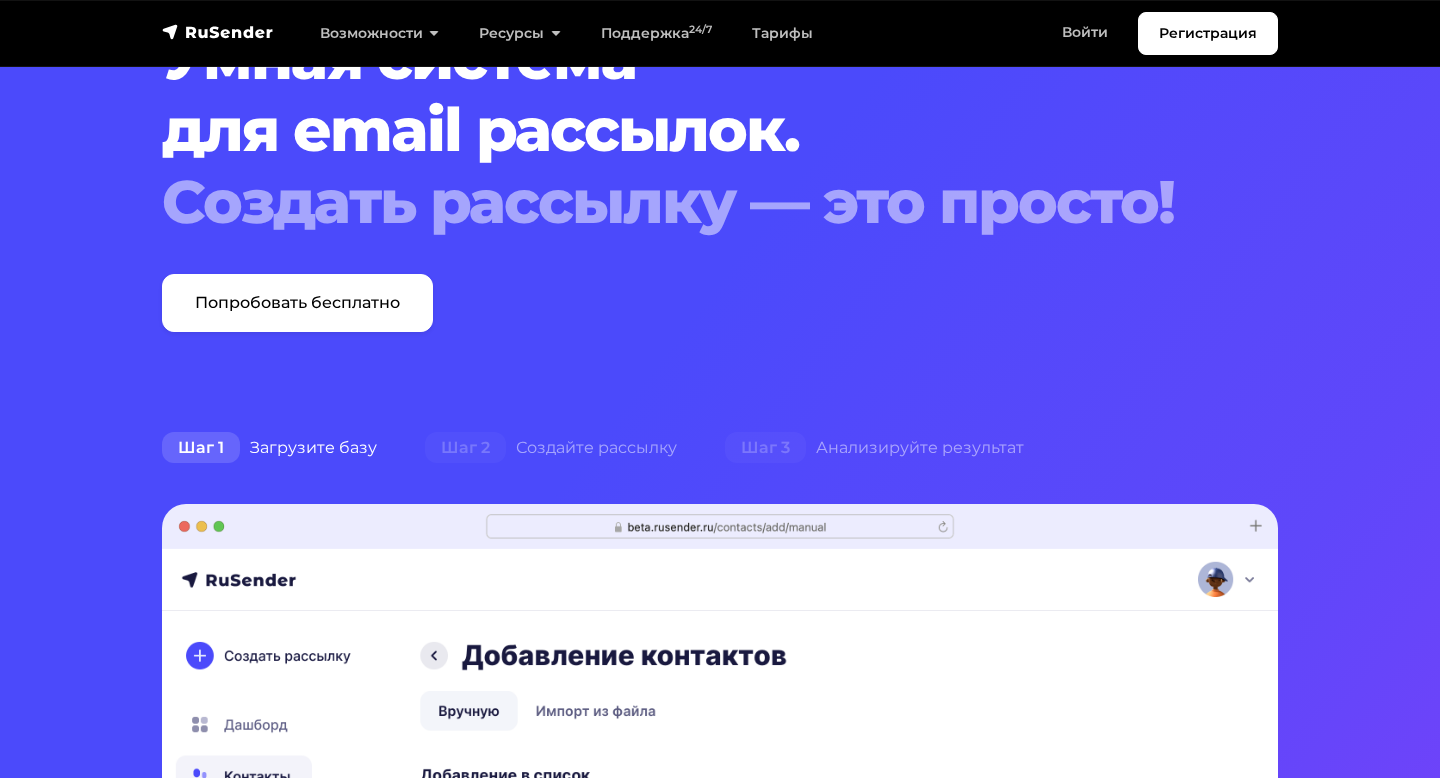 scroll, scrollTop: 35, scrollLeft: 0, axis: vertical 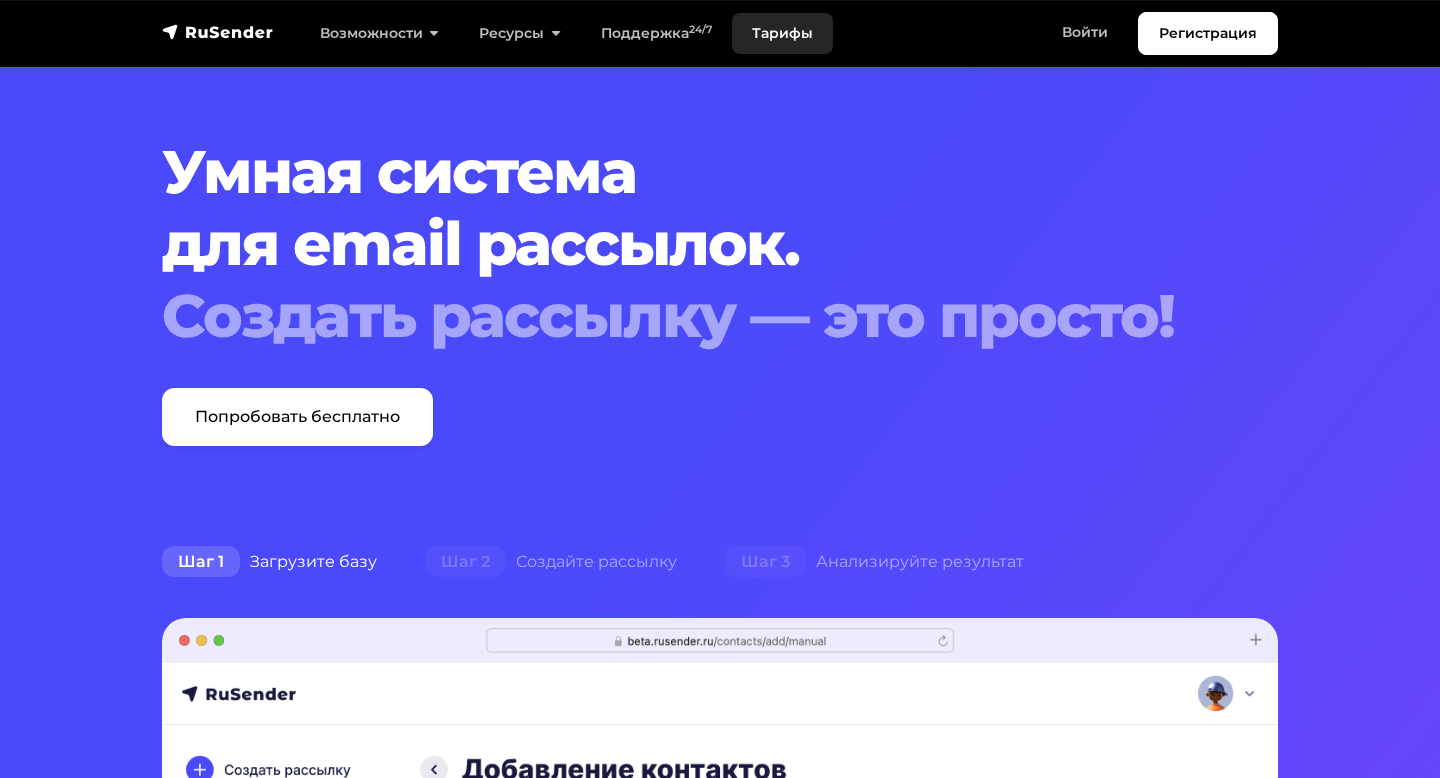 click on "Тарифы" at bounding box center (782, 33) 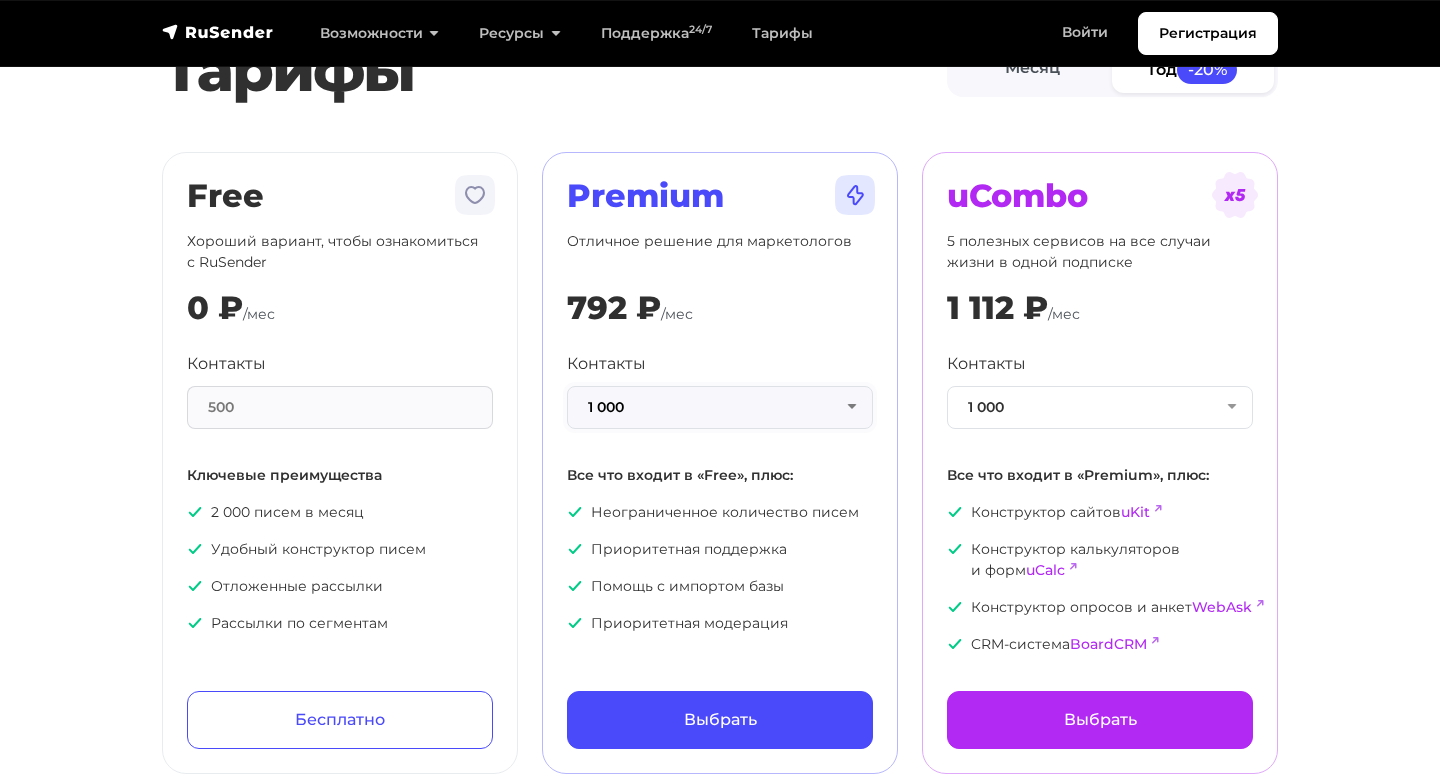 click on "1 000" at bounding box center [720, 407] 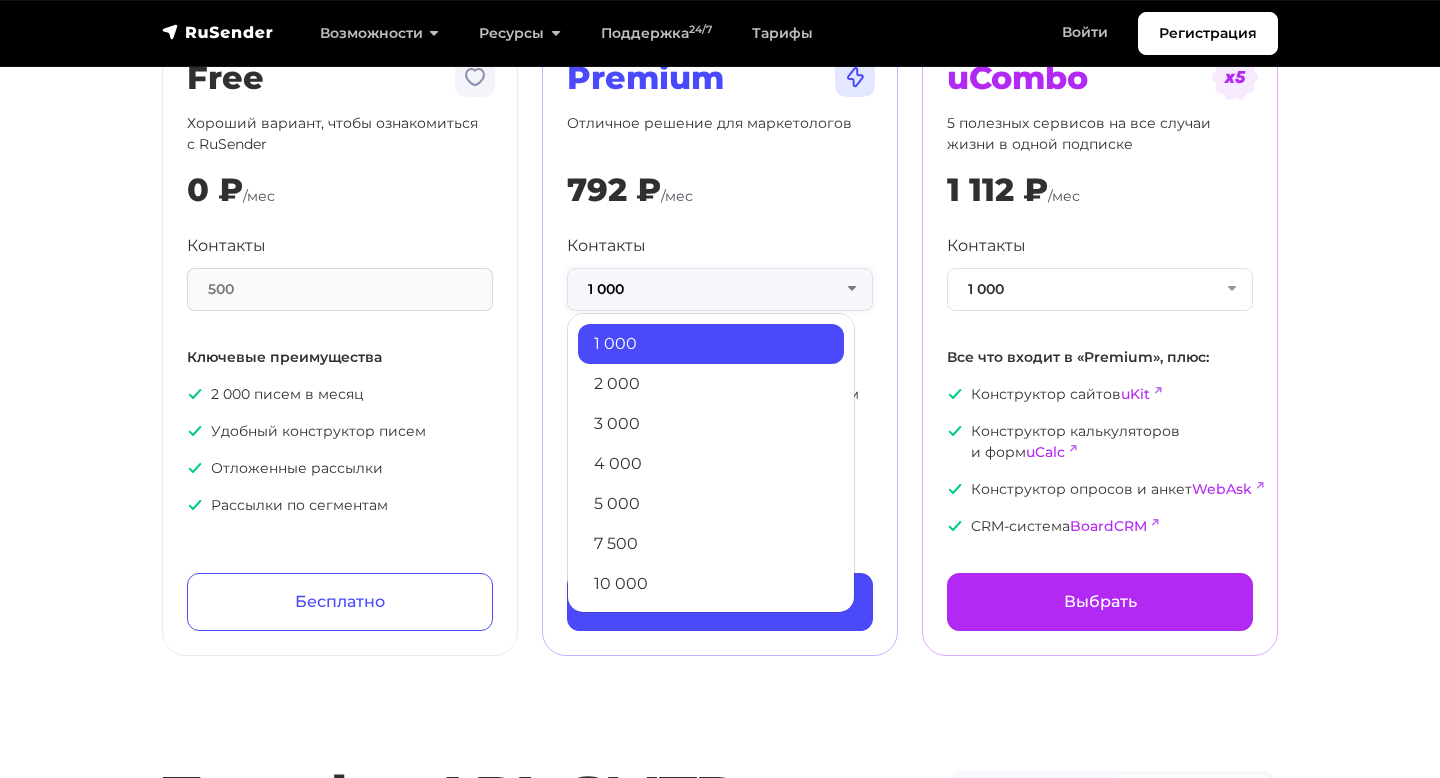 scroll, scrollTop: 195, scrollLeft: 0, axis: vertical 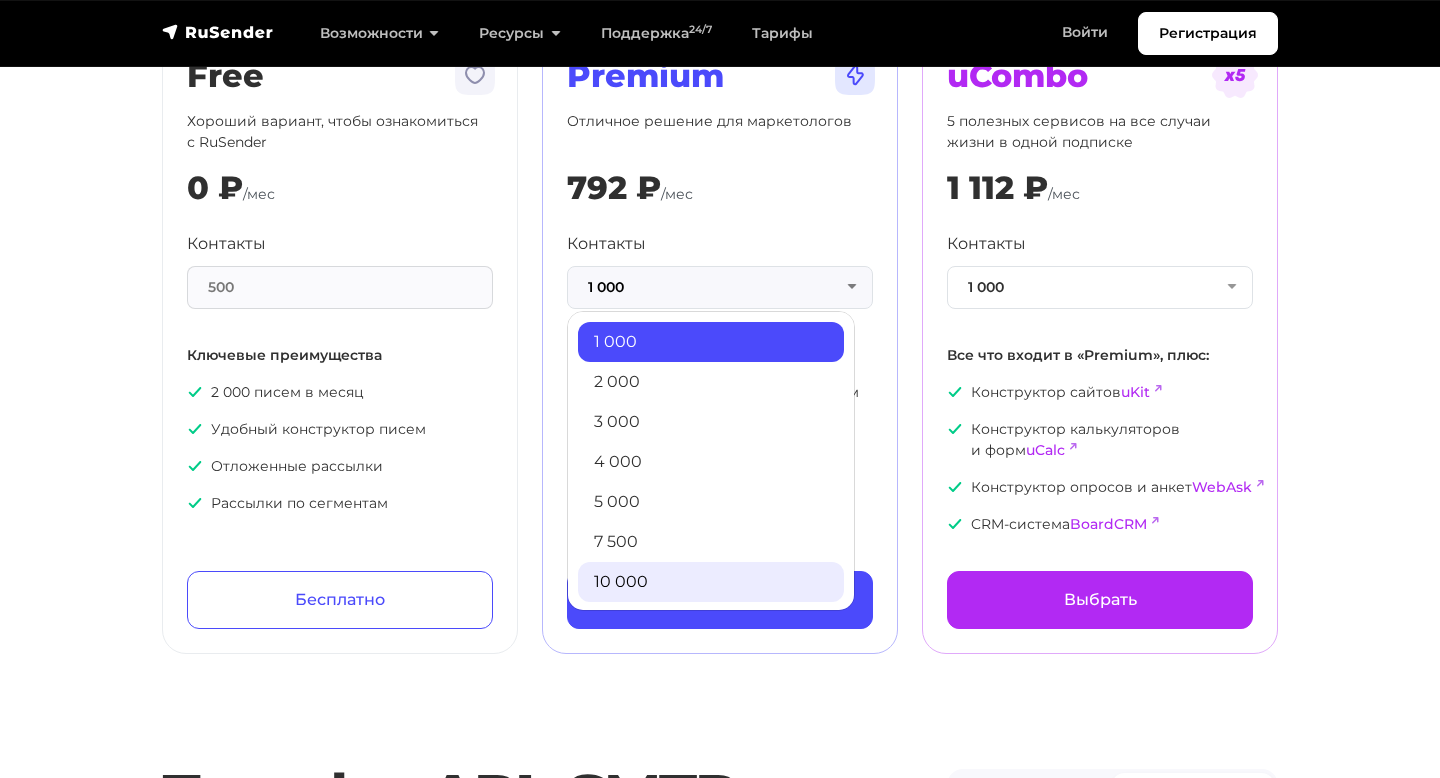 click on "10 000" at bounding box center [711, 582] 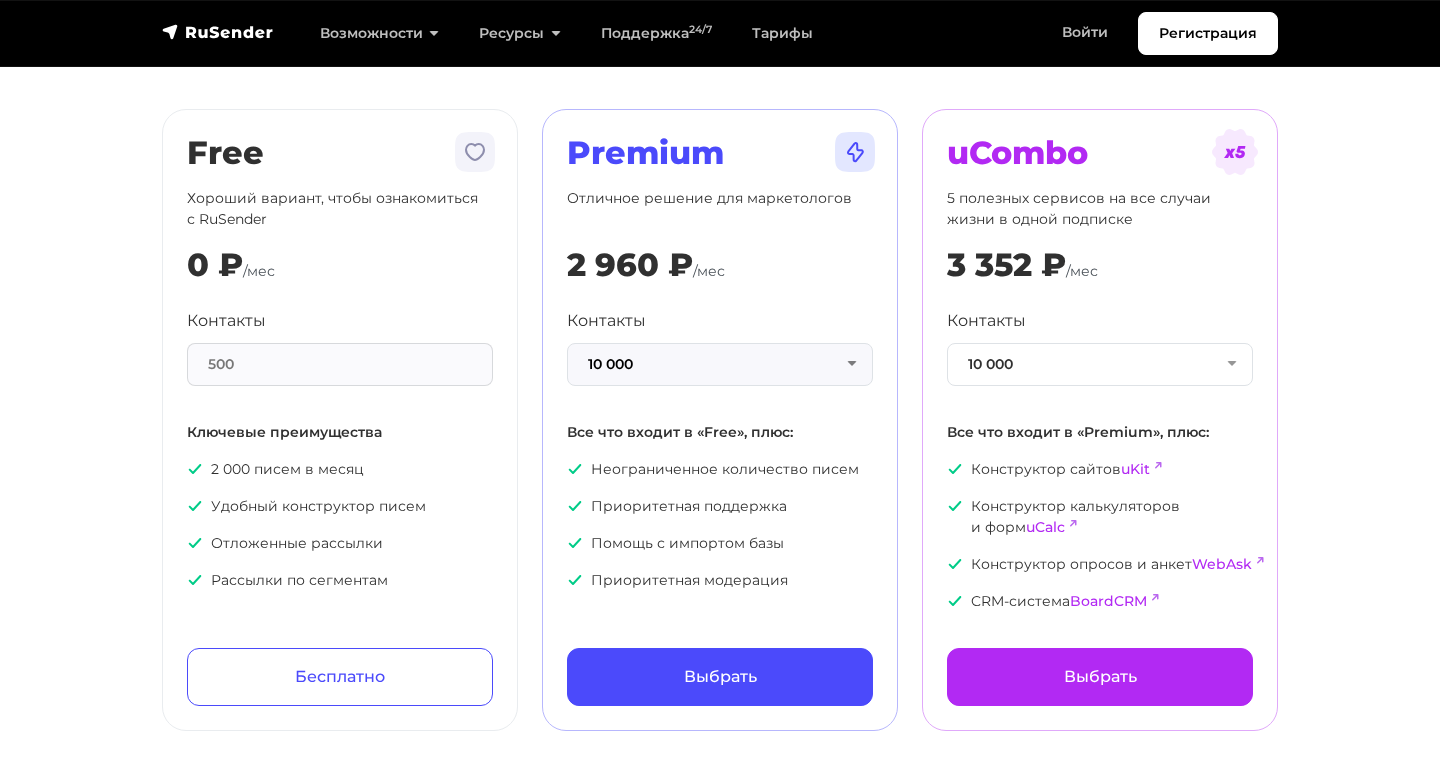 scroll, scrollTop: 93, scrollLeft: 0, axis: vertical 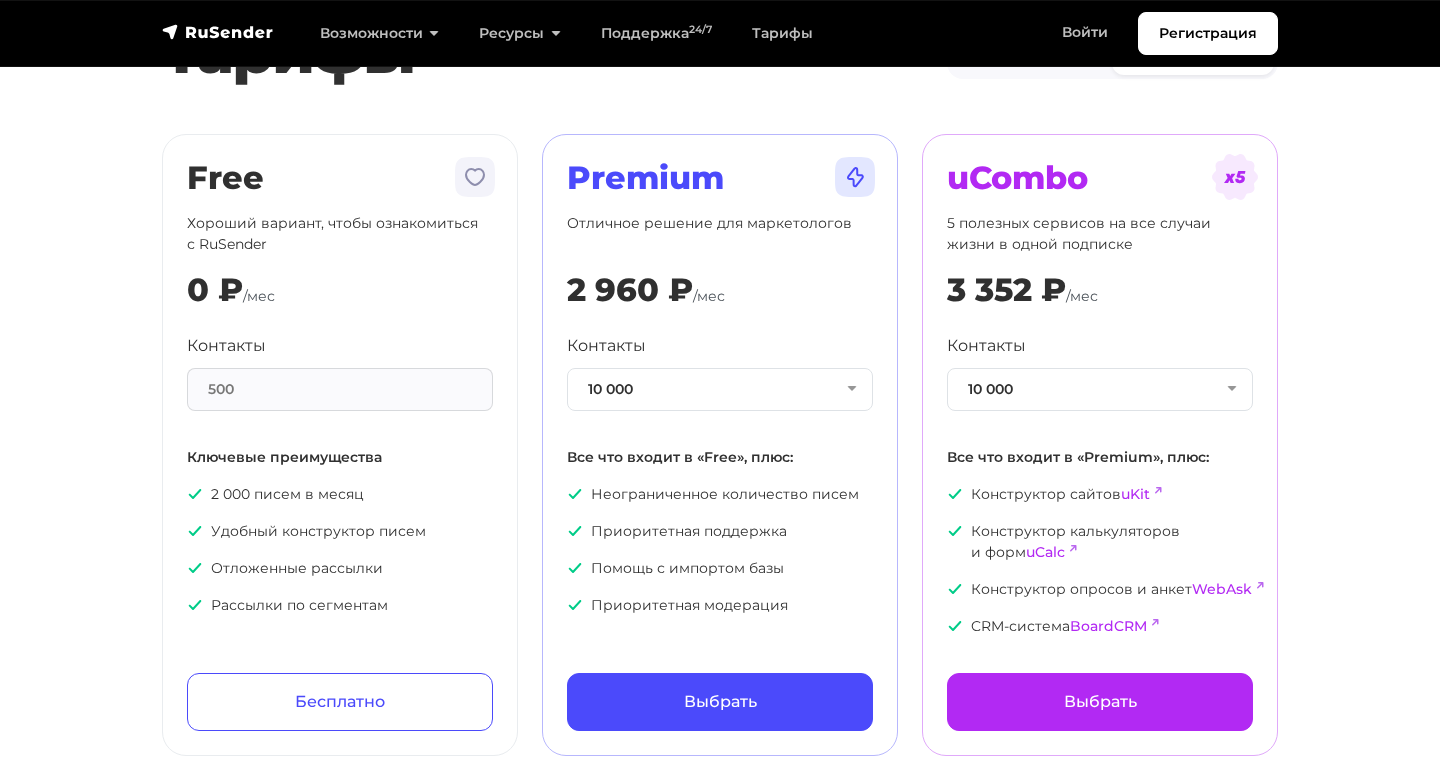 click on "500" at bounding box center (340, 389) 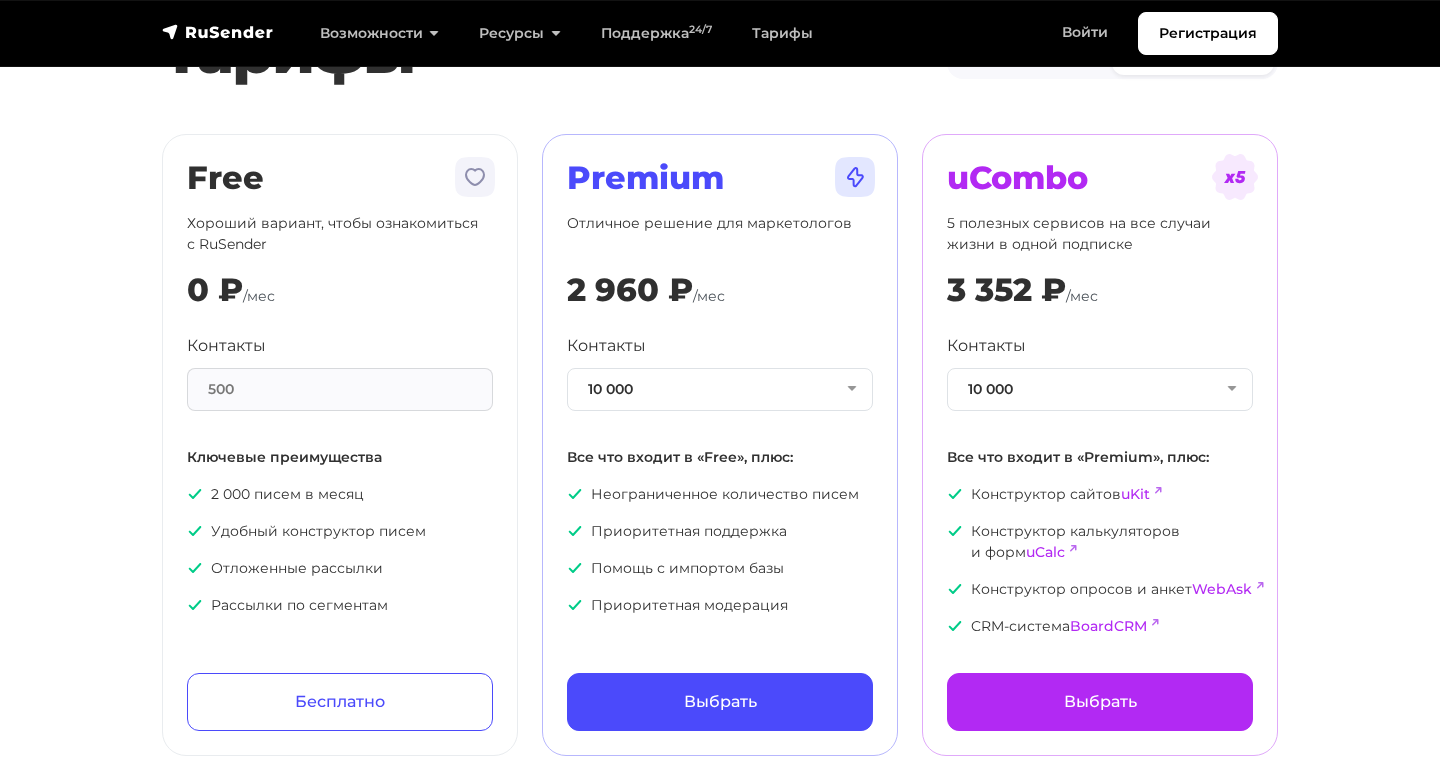 click on "500" at bounding box center [340, 389] 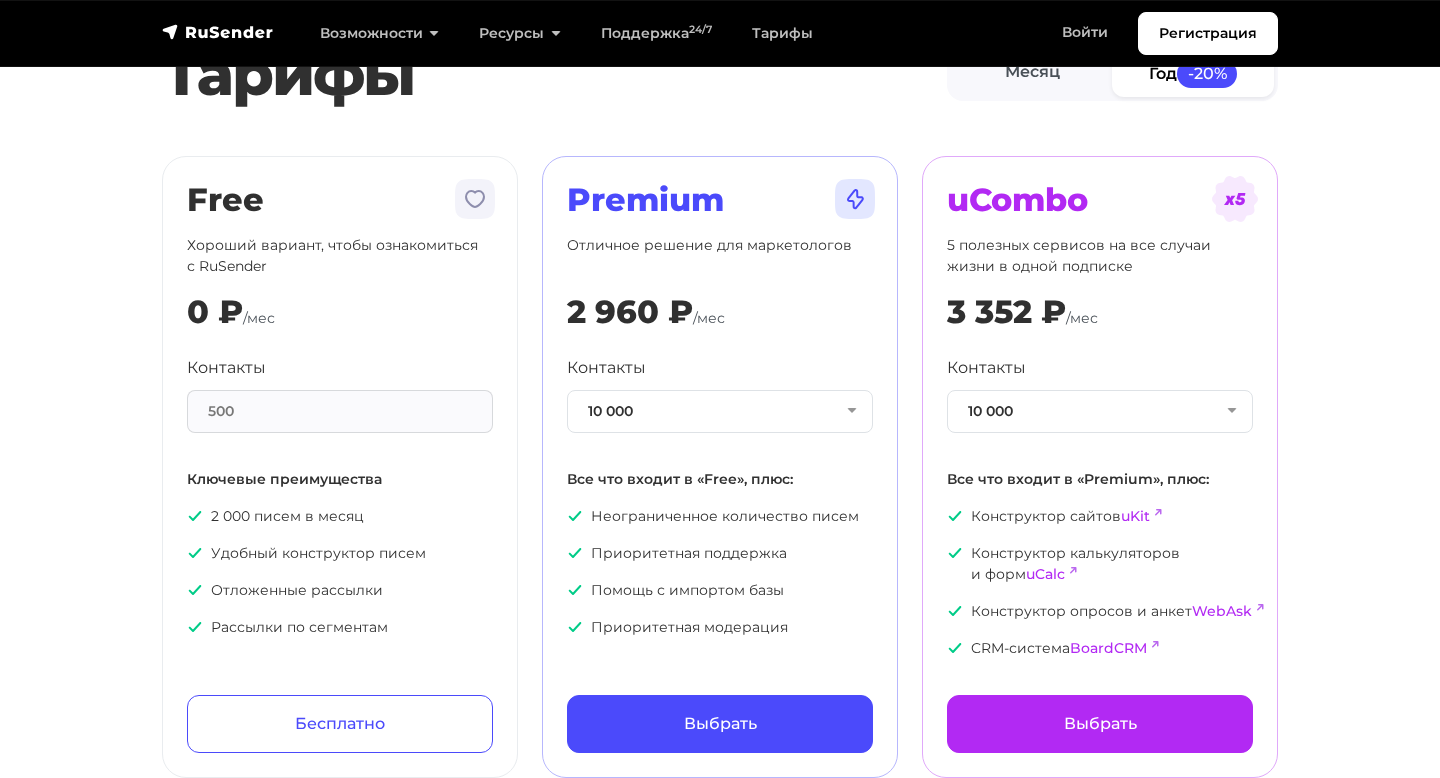 scroll, scrollTop: 0, scrollLeft: 0, axis: both 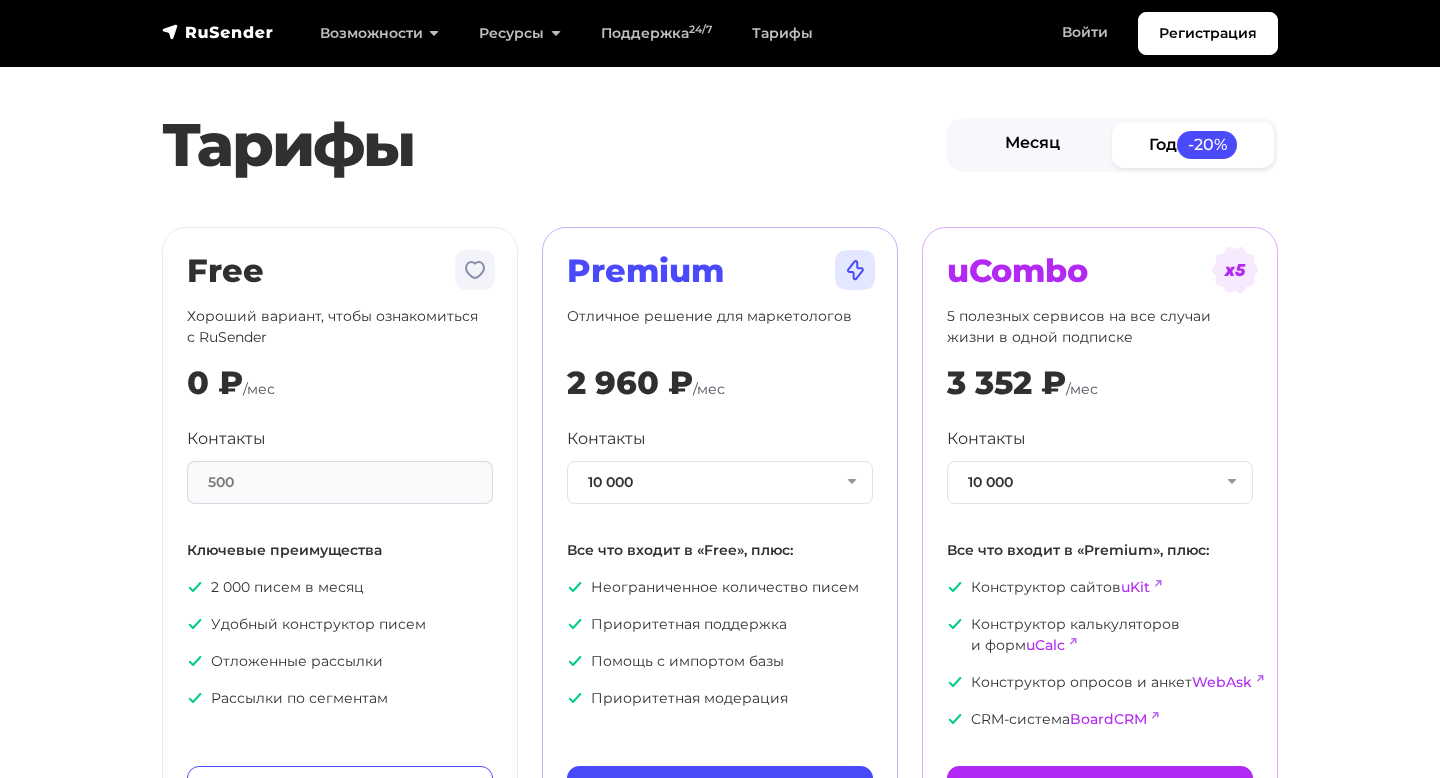 click on "Месяц" at bounding box center [1032, 144] 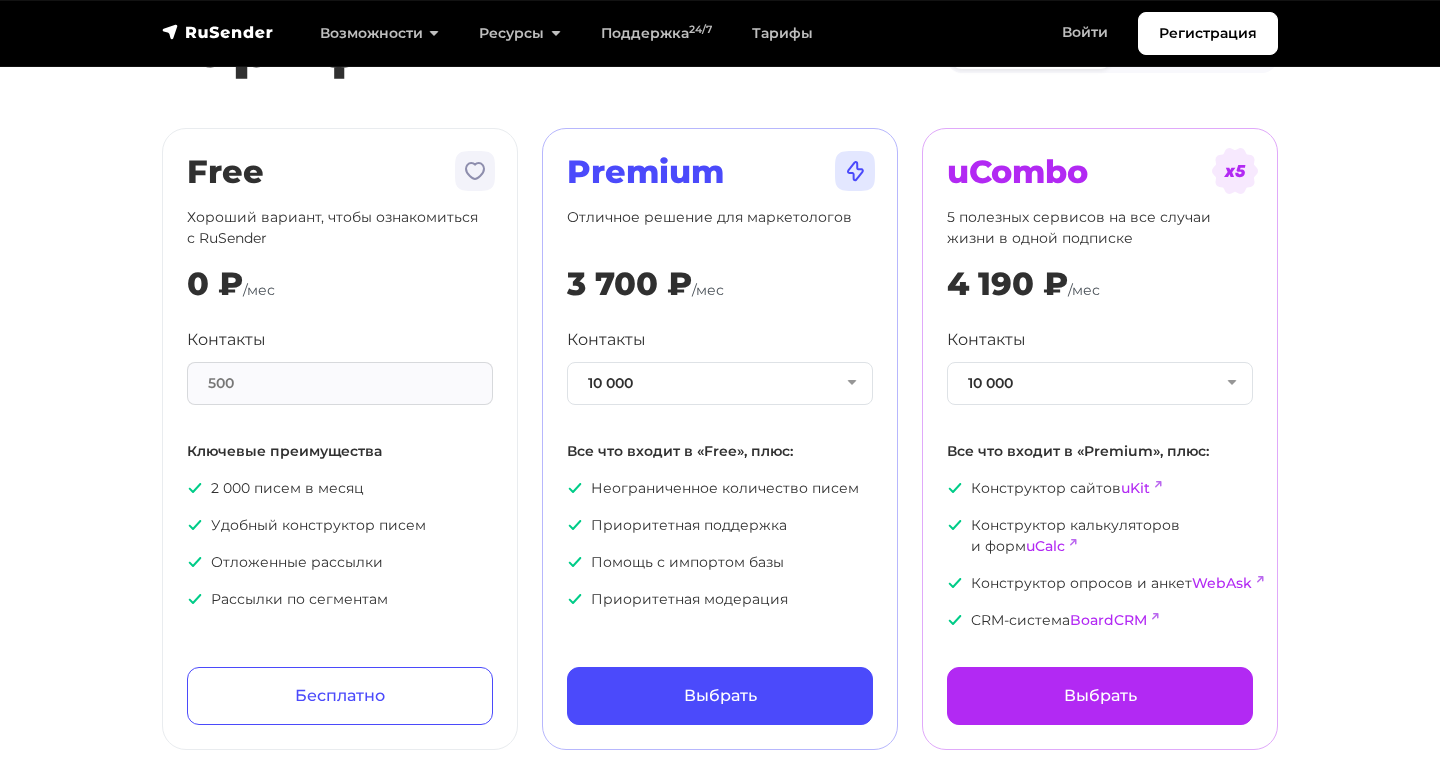 scroll, scrollTop: 107, scrollLeft: 0, axis: vertical 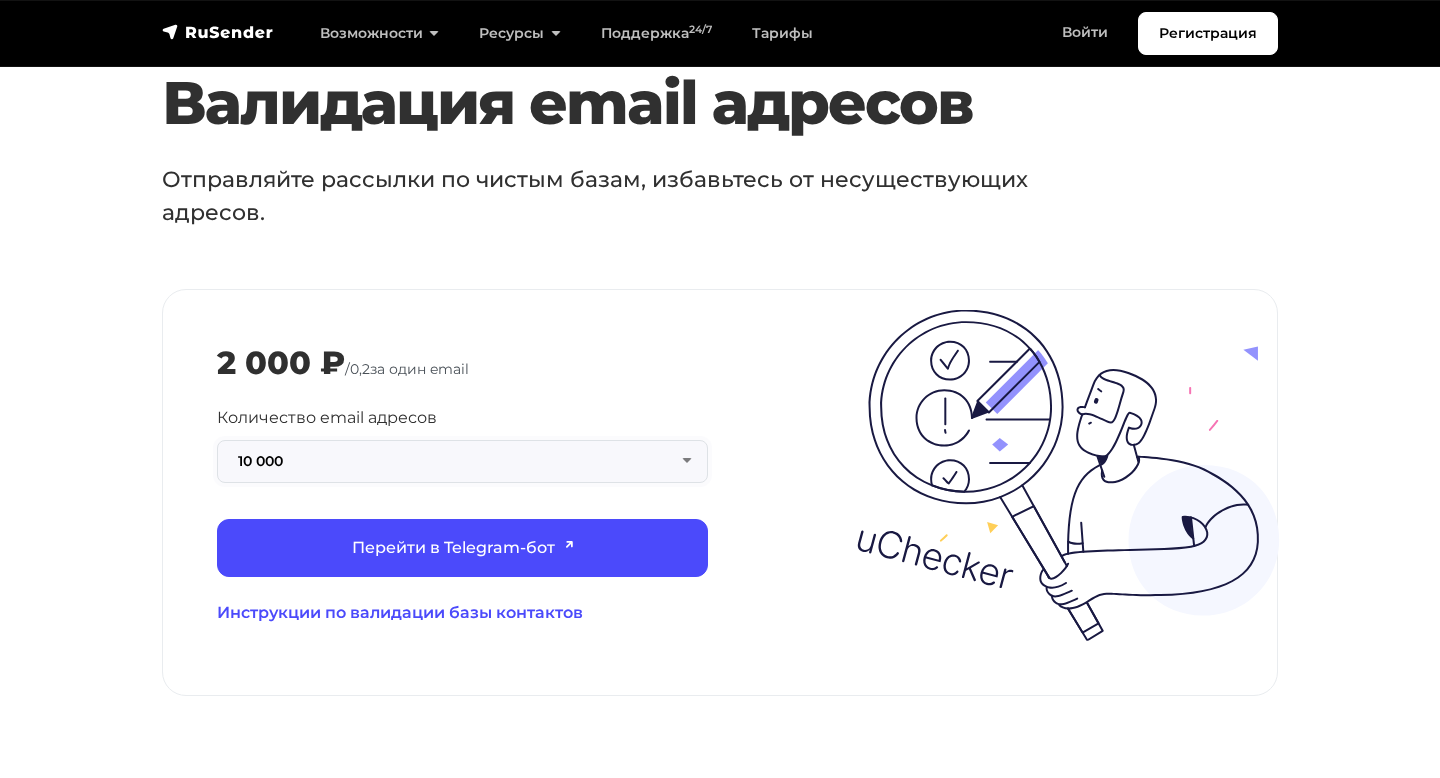 click on "10 000" at bounding box center [462, 461] 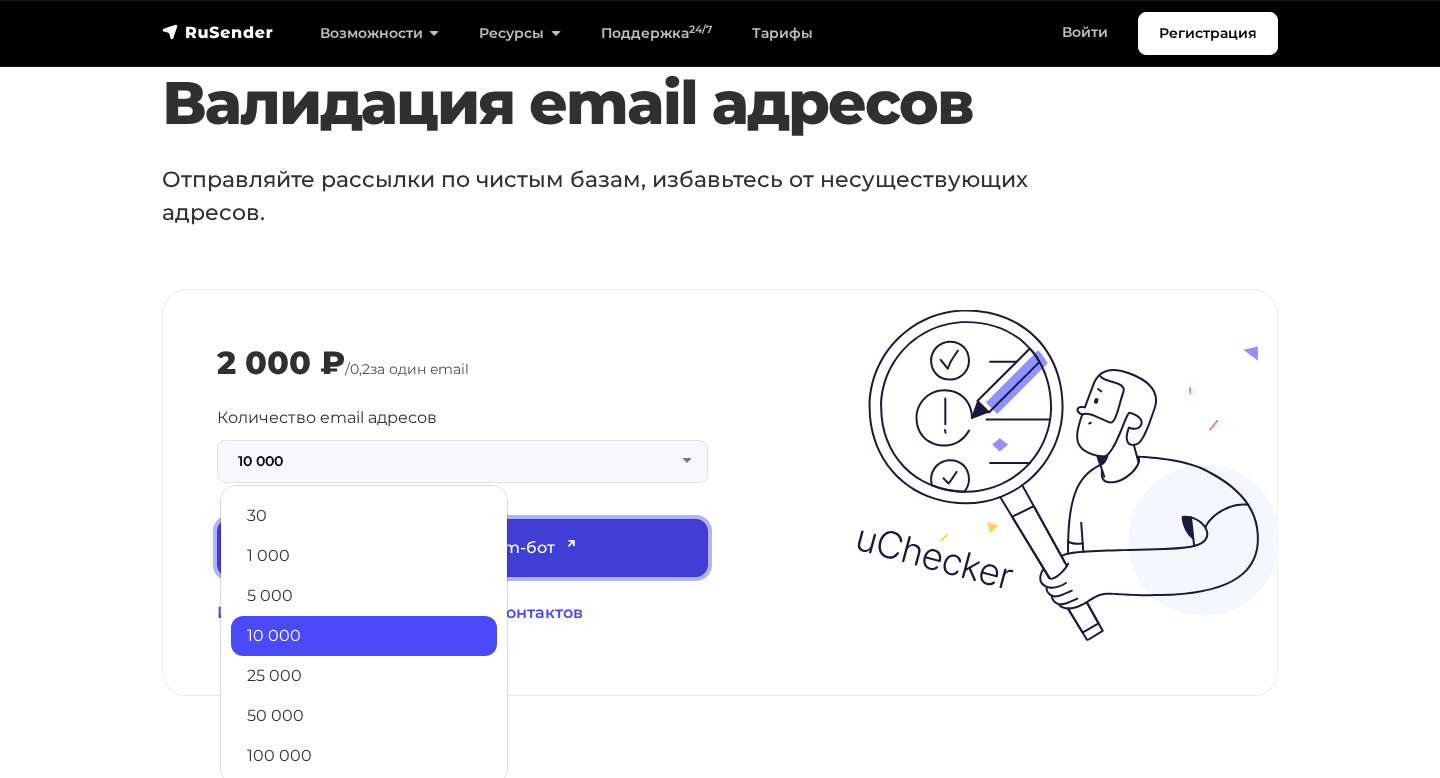 click on "Перейти в Telegram-бот" at bounding box center (462, 548) 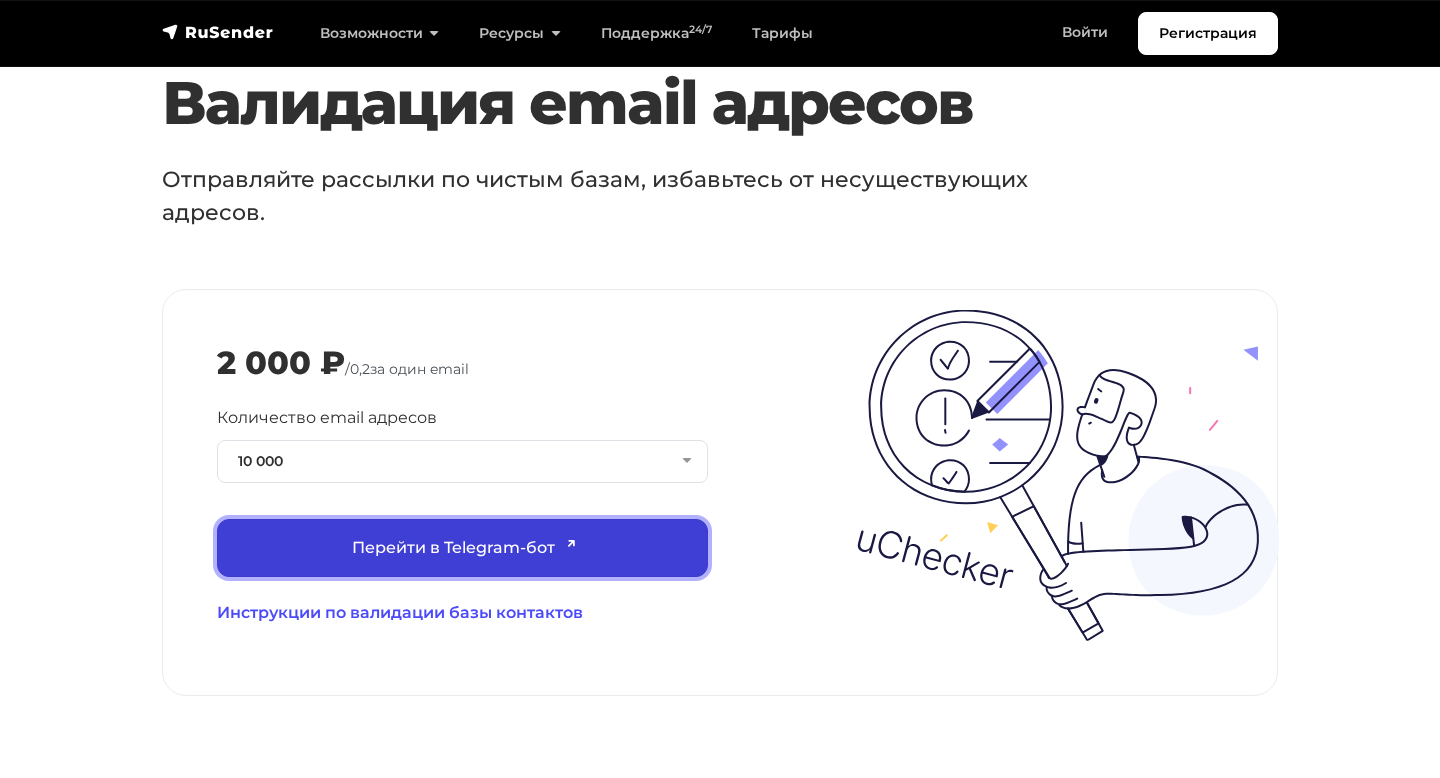 click on "Перейти в Telegram-бот" at bounding box center (462, 548) 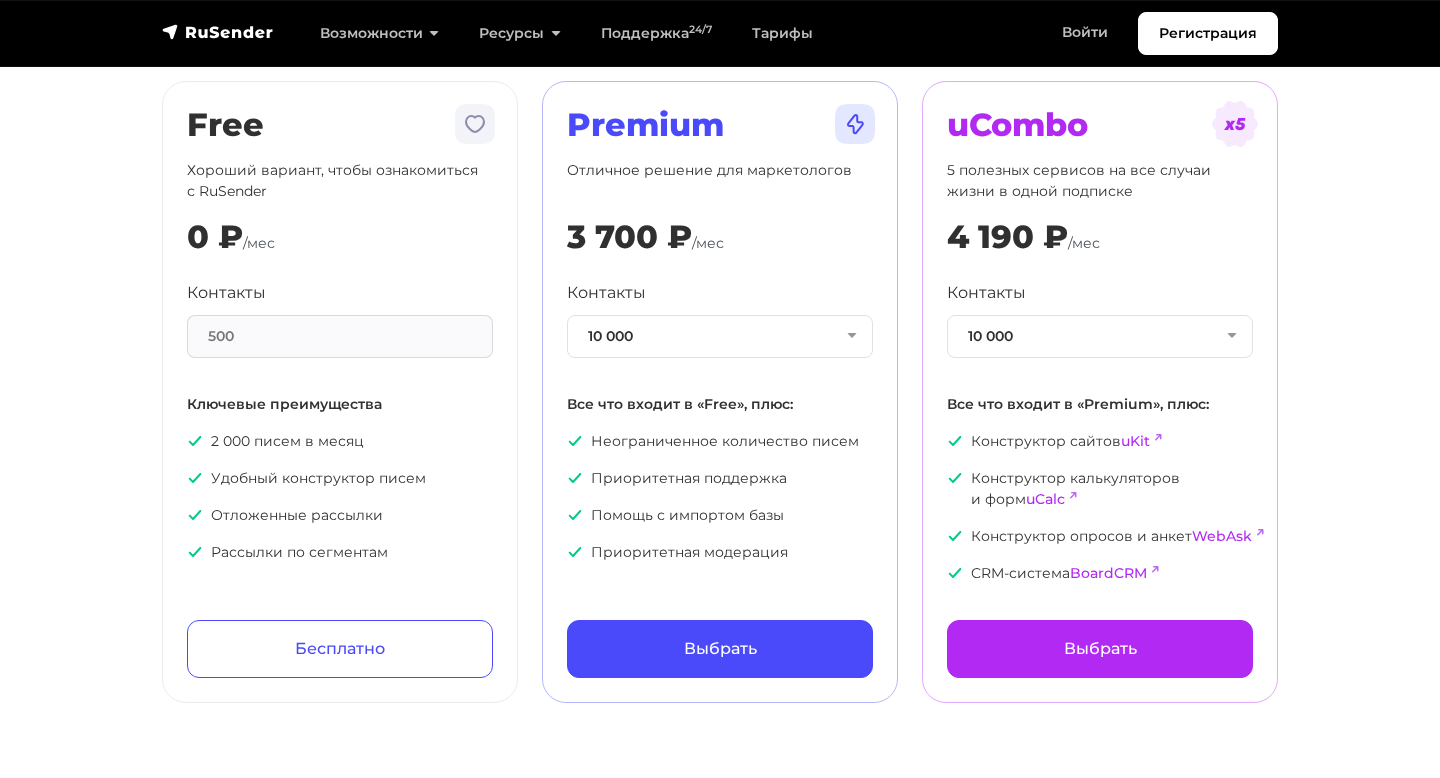 scroll, scrollTop: 137, scrollLeft: 0, axis: vertical 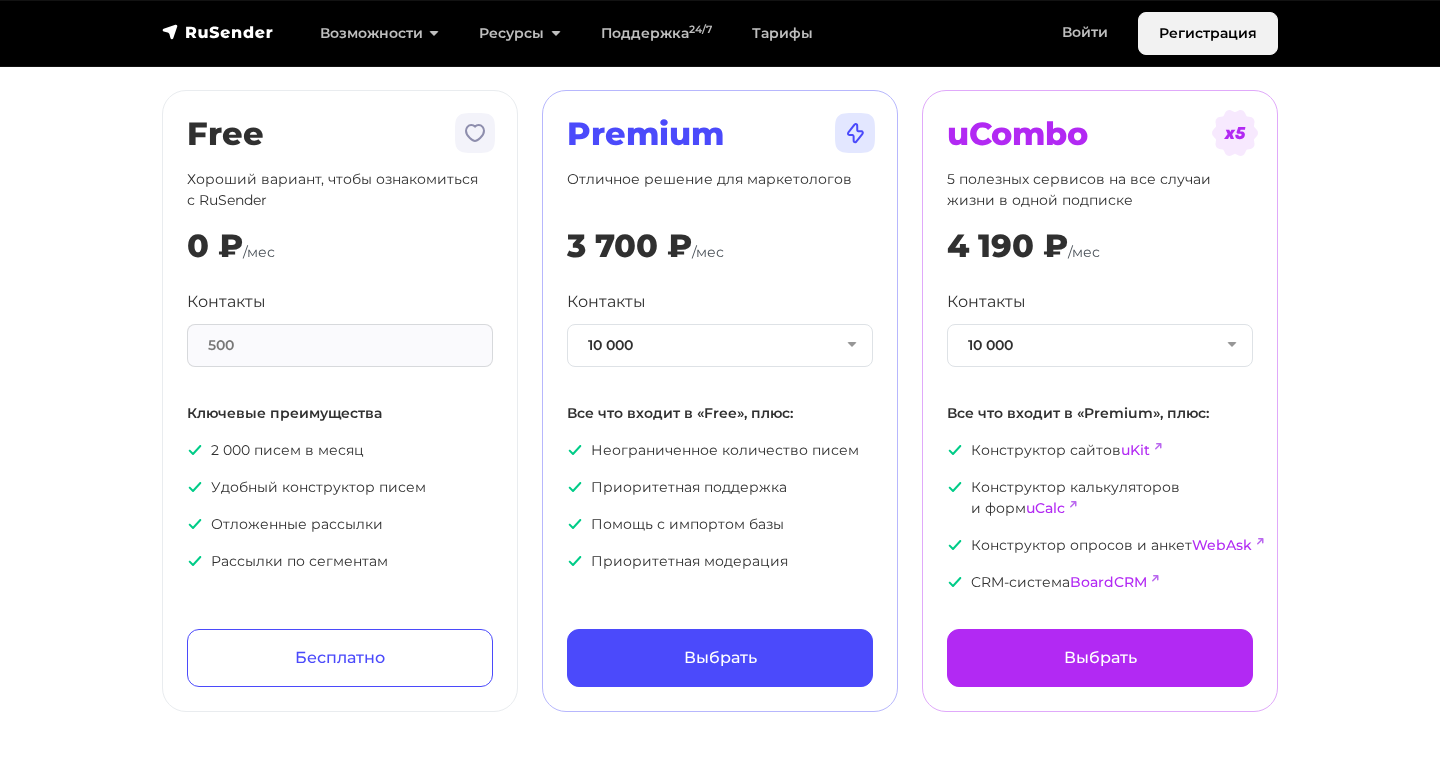 click on "Регистрация" at bounding box center [1208, 33] 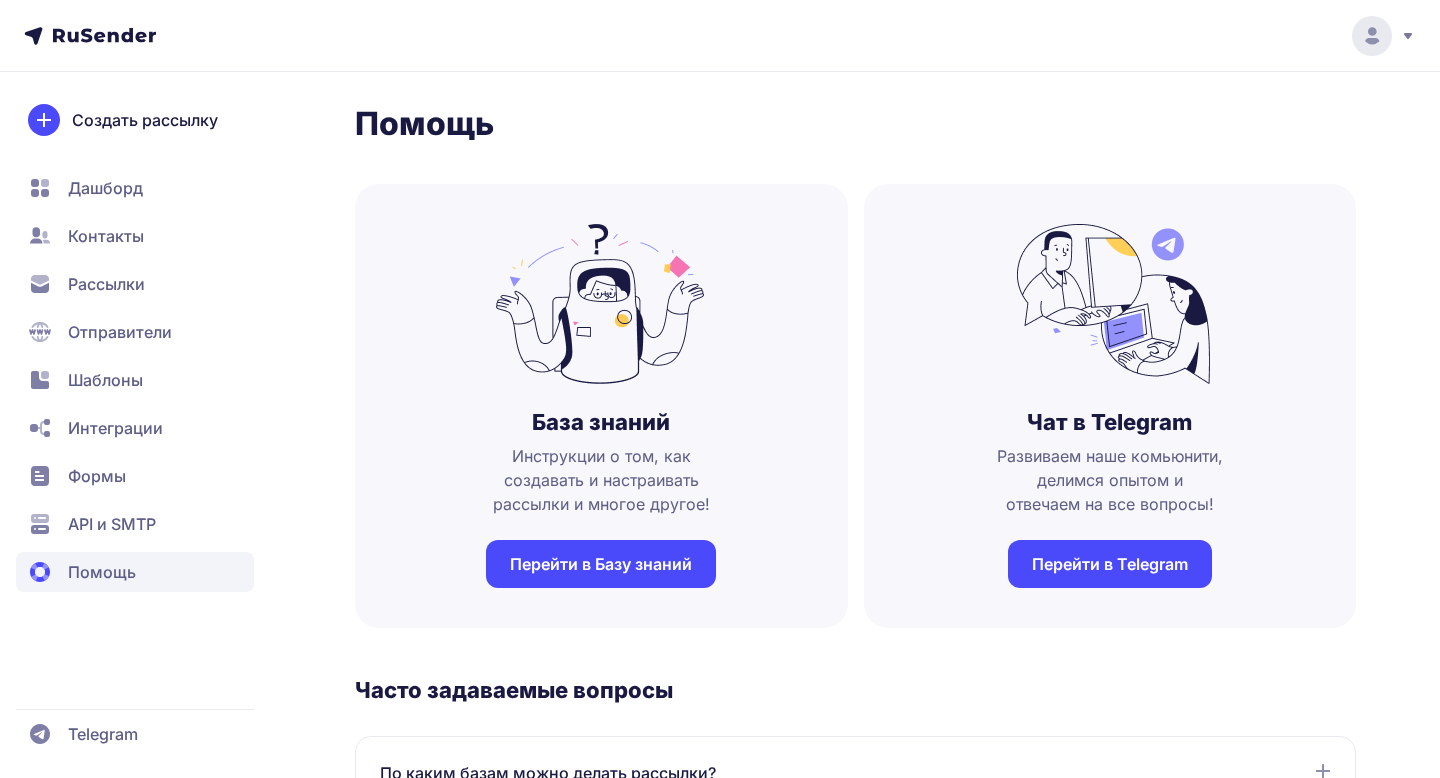 scroll, scrollTop: 0, scrollLeft: 0, axis: both 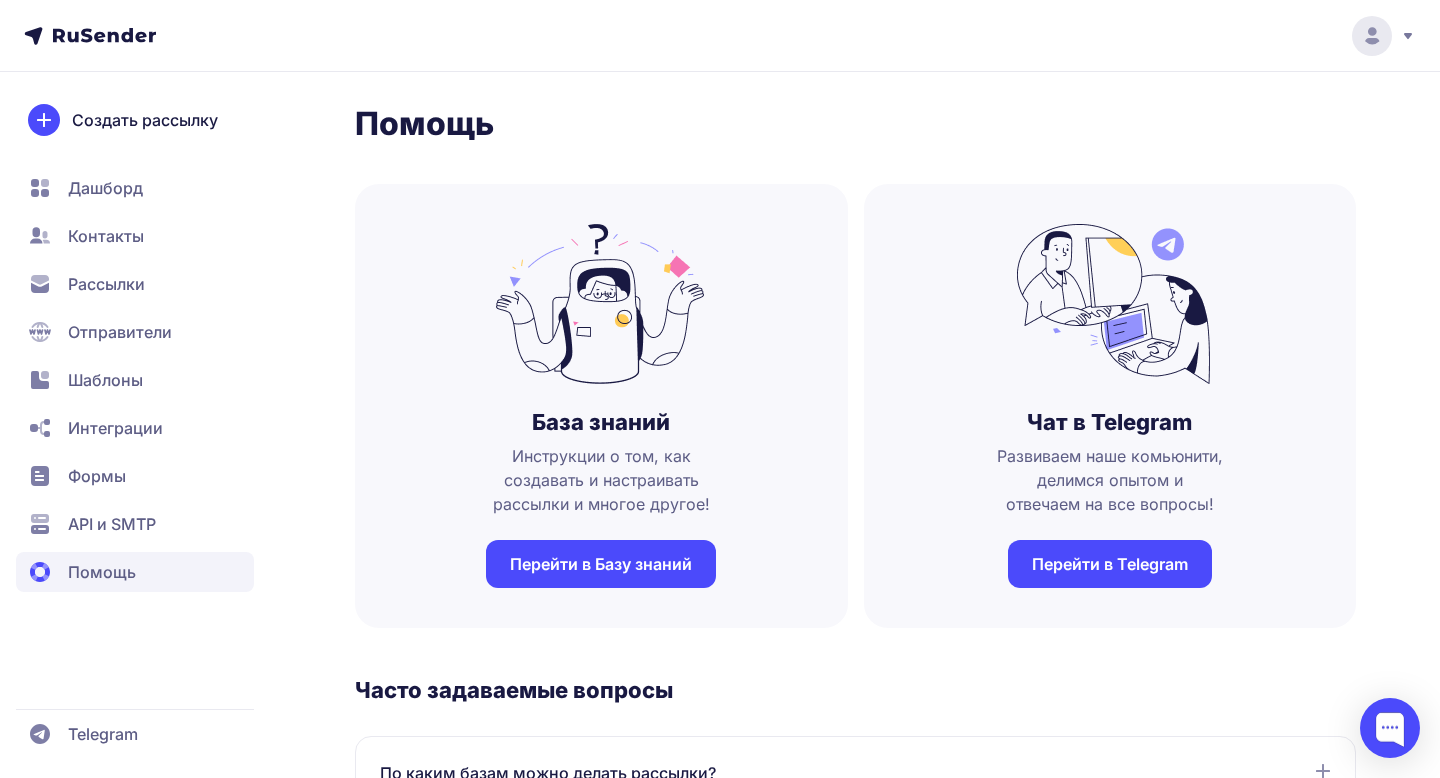 click on "Перейти в Telegram" at bounding box center (1110, 564) 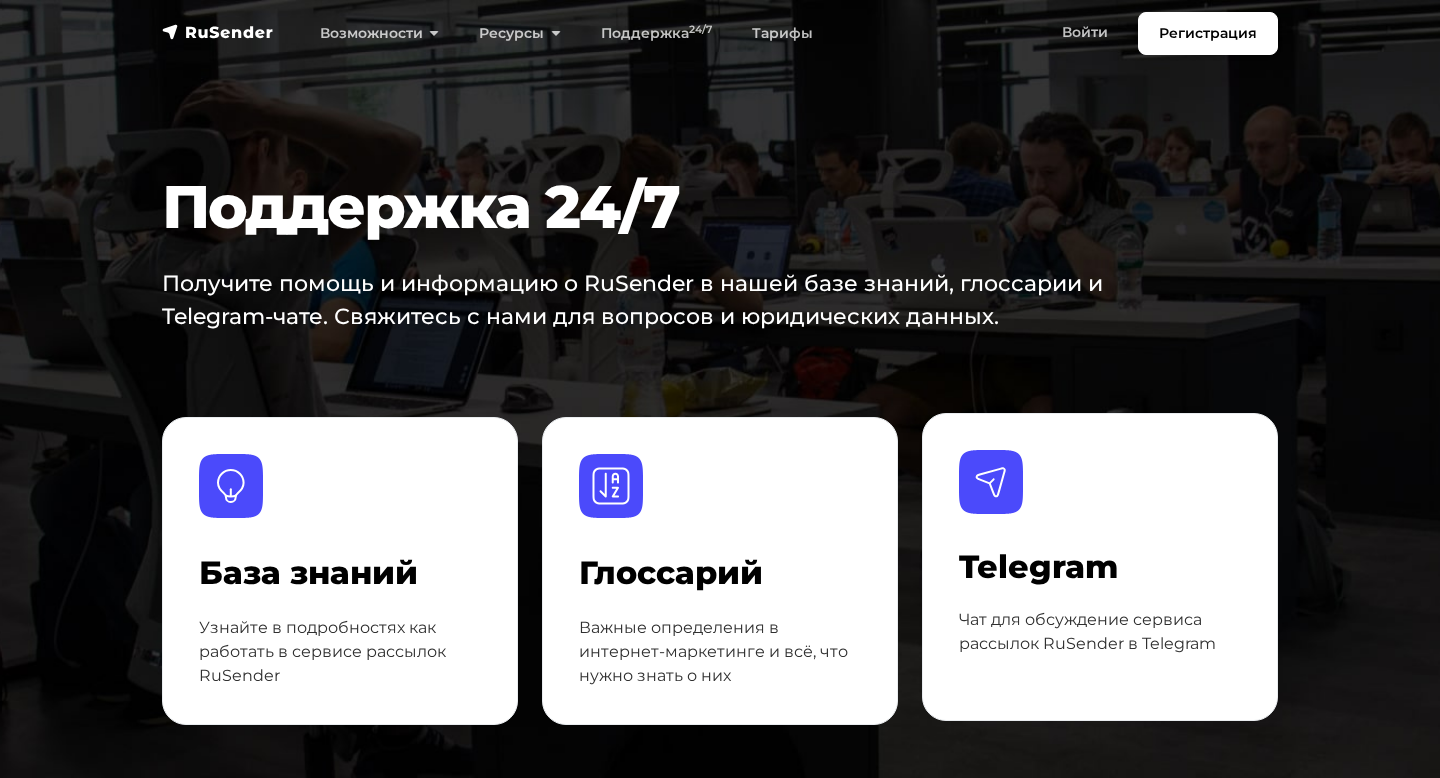 scroll, scrollTop: 0, scrollLeft: 0, axis: both 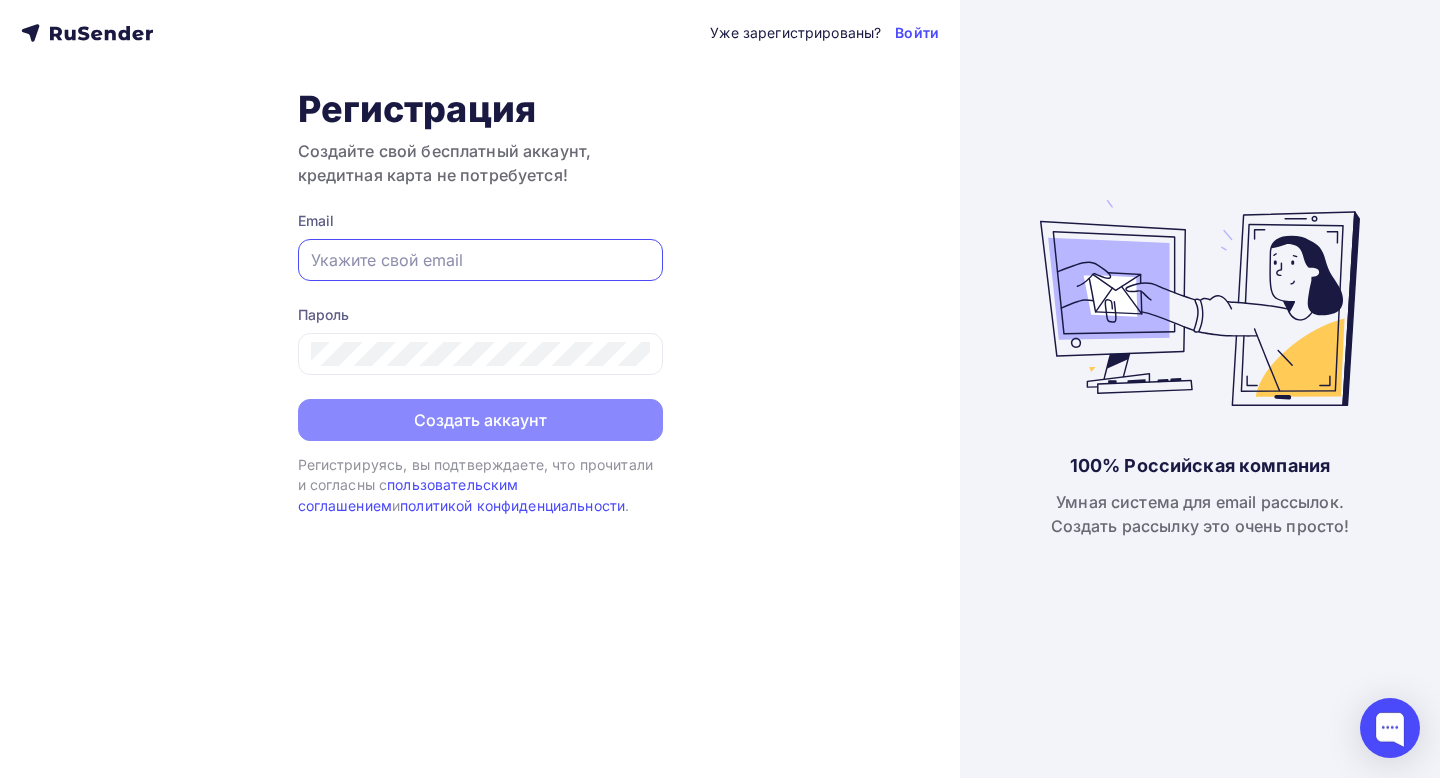 click at bounding box center [480, 260] 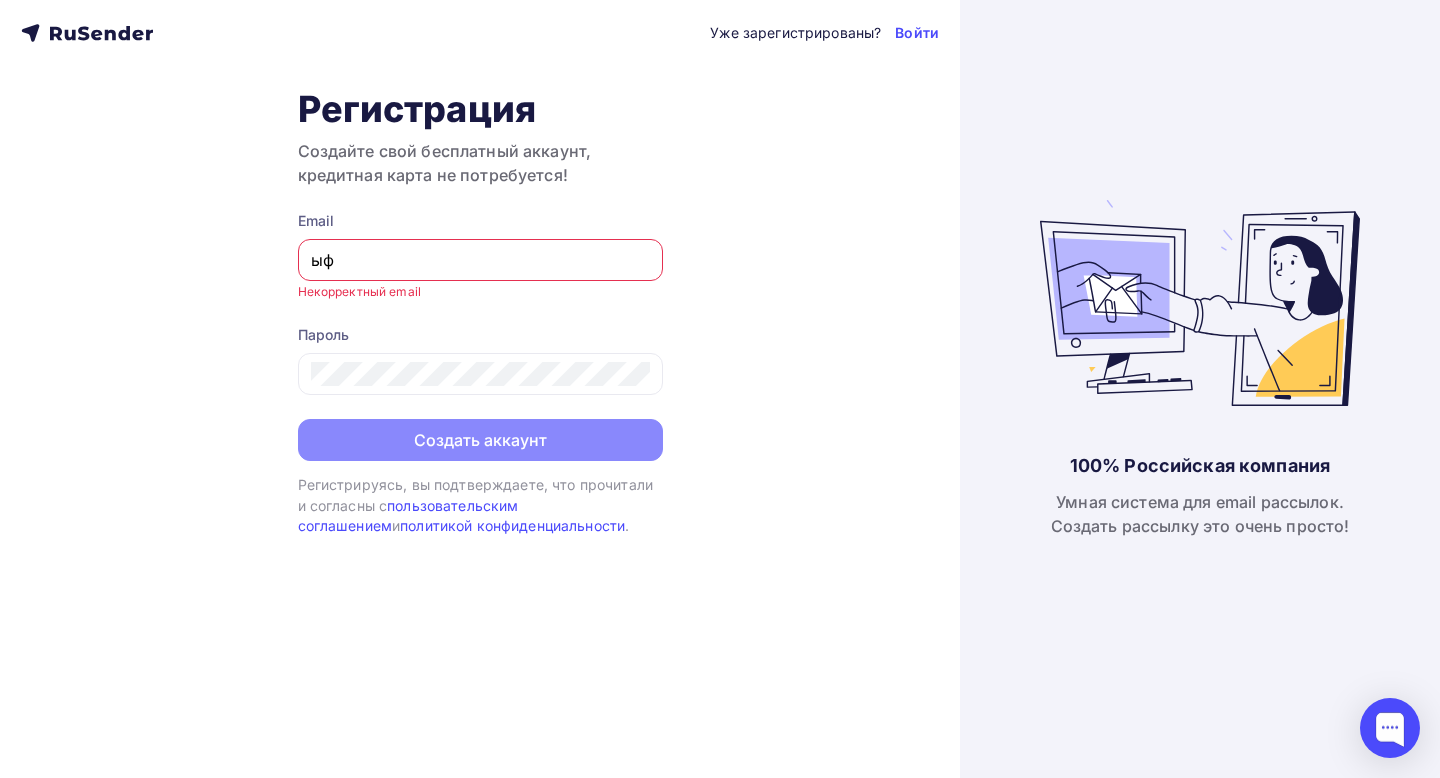 type on "ы" 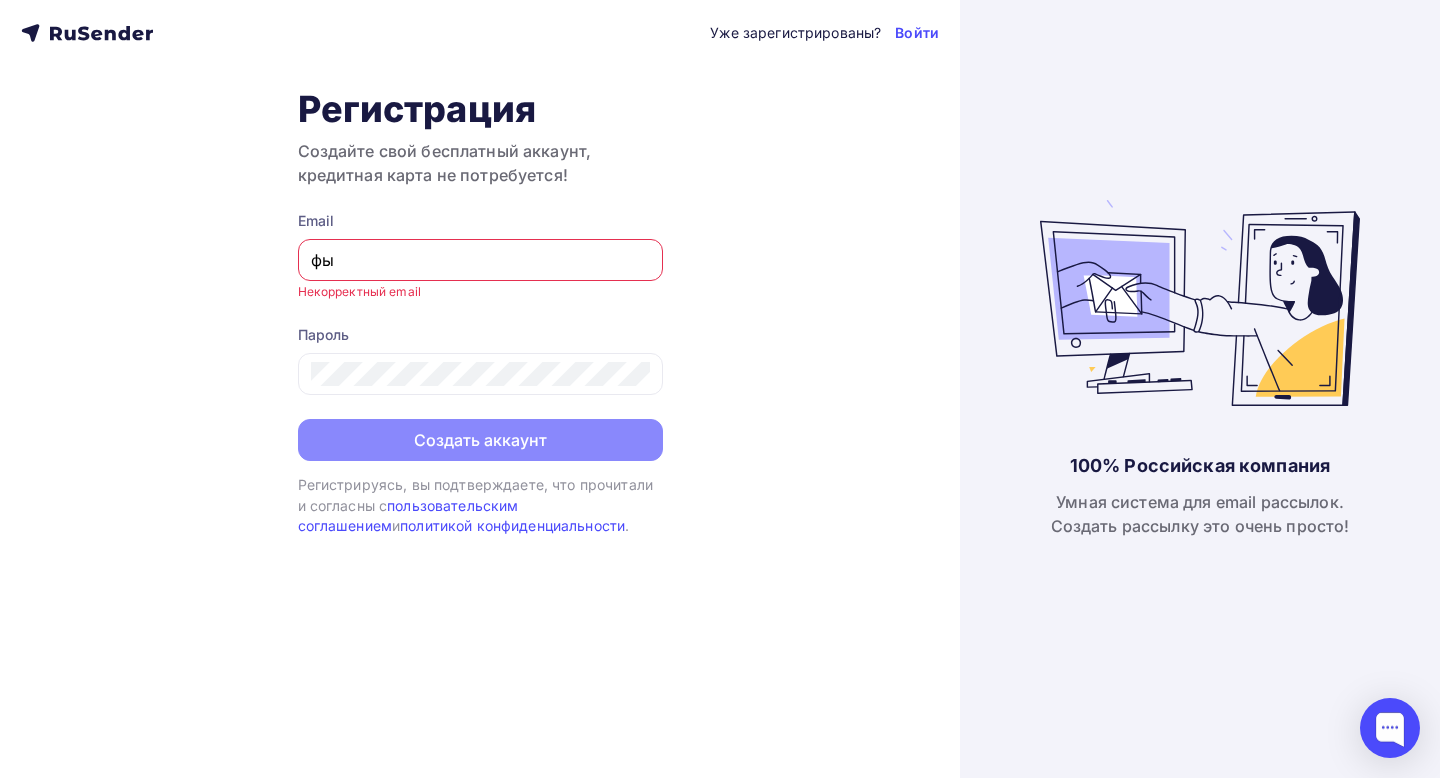 type on "ф" 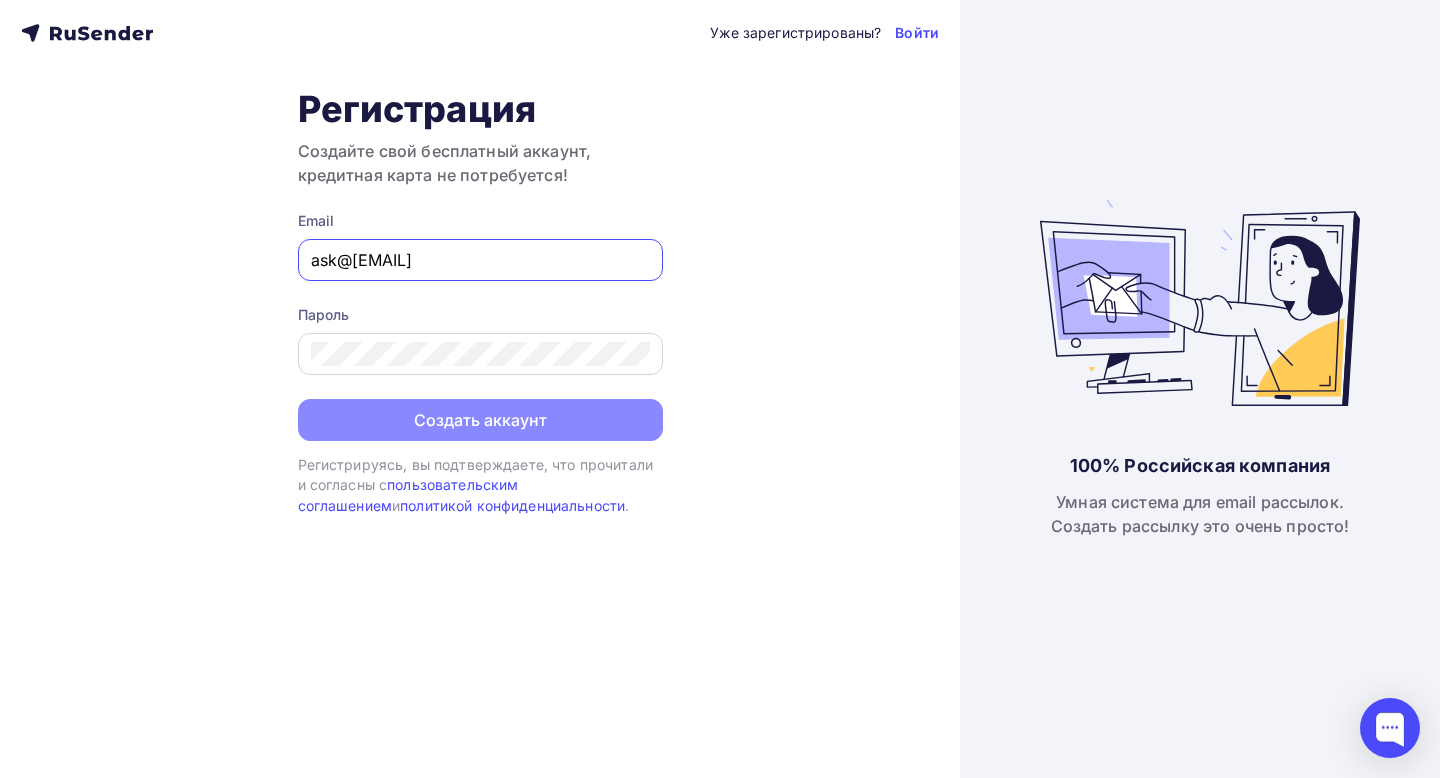 type on "[EMAIL]" 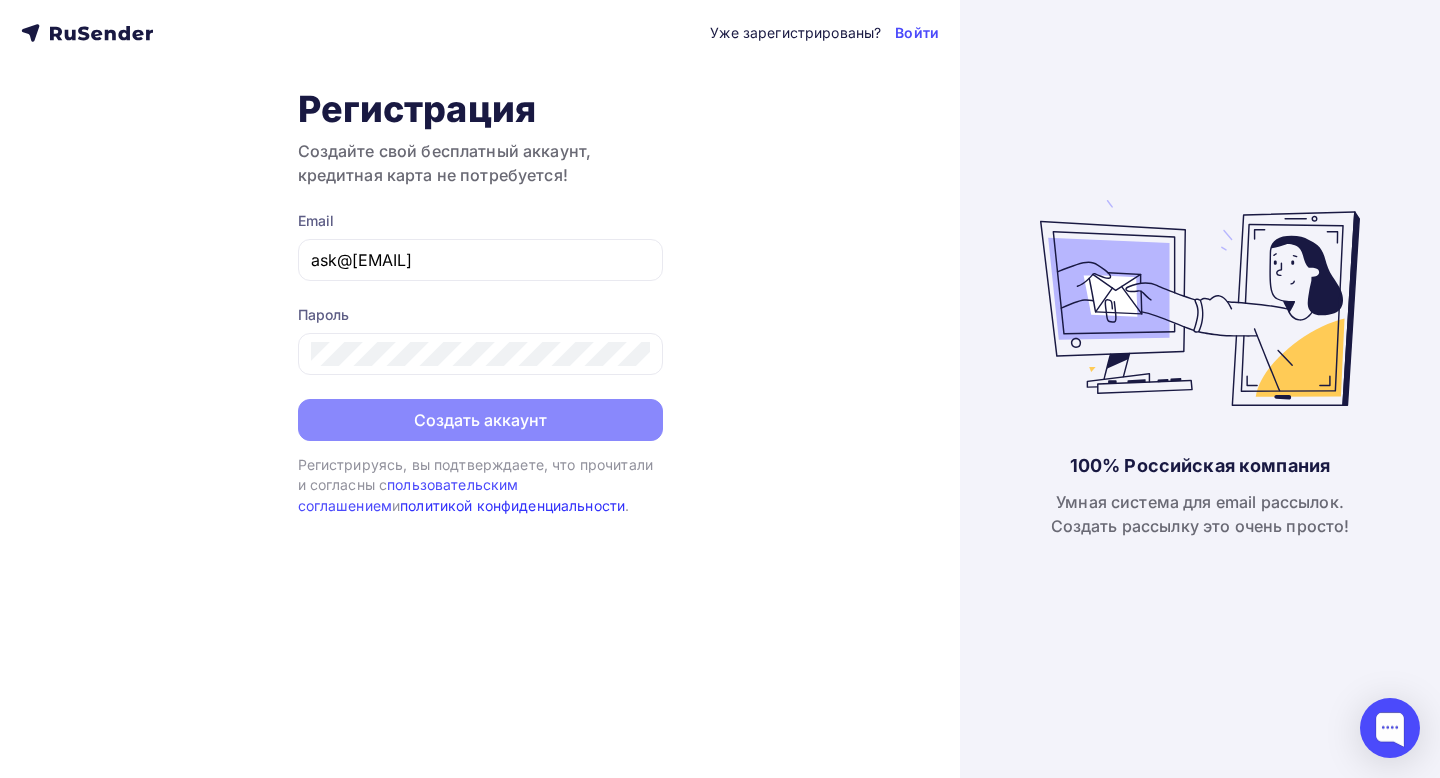 click on "политикой конфиденциальности" at bounding box center (512, 505) 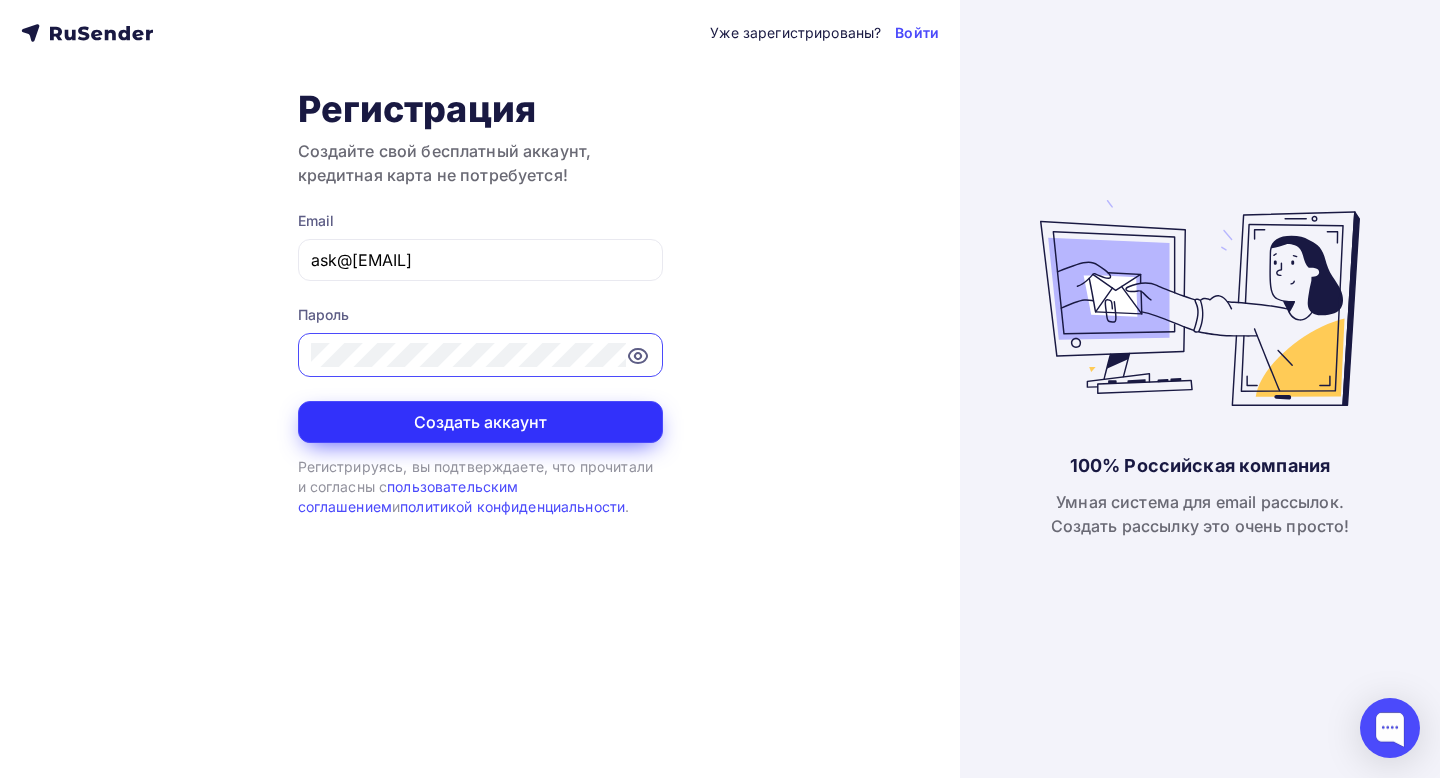 click on "Создать аккаунт" at bounding box center [480, 422] 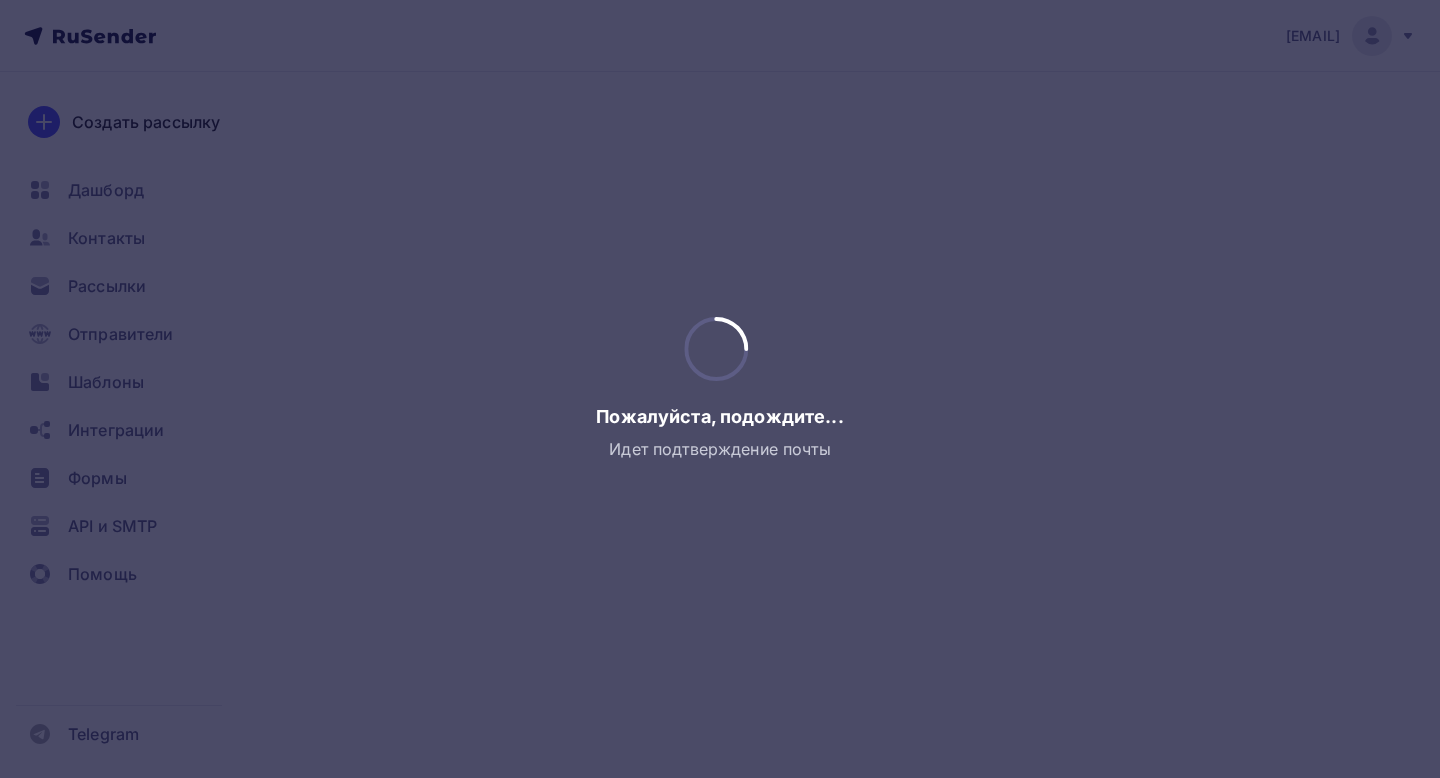 scroll, scrollTop: 0, scrollLeft: 0, axis: both 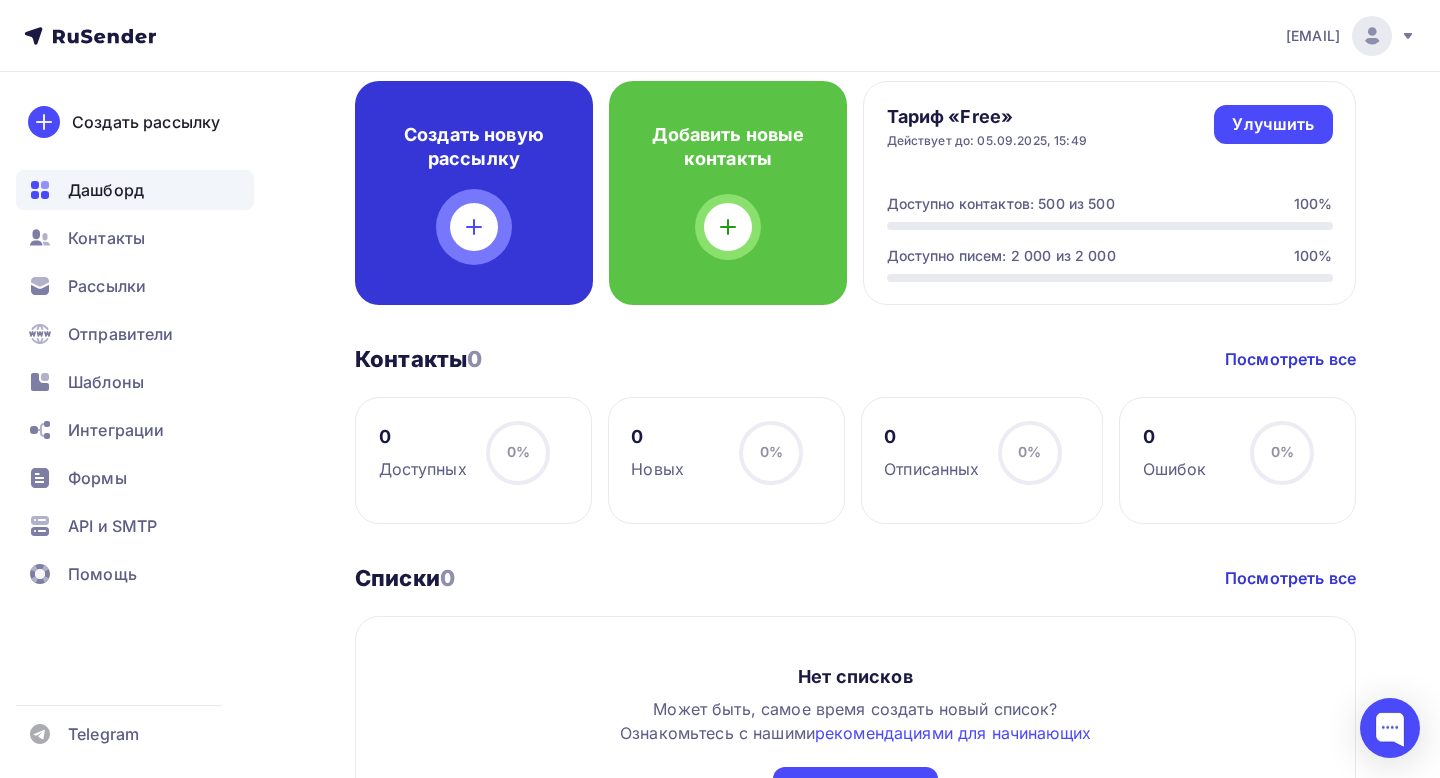 click 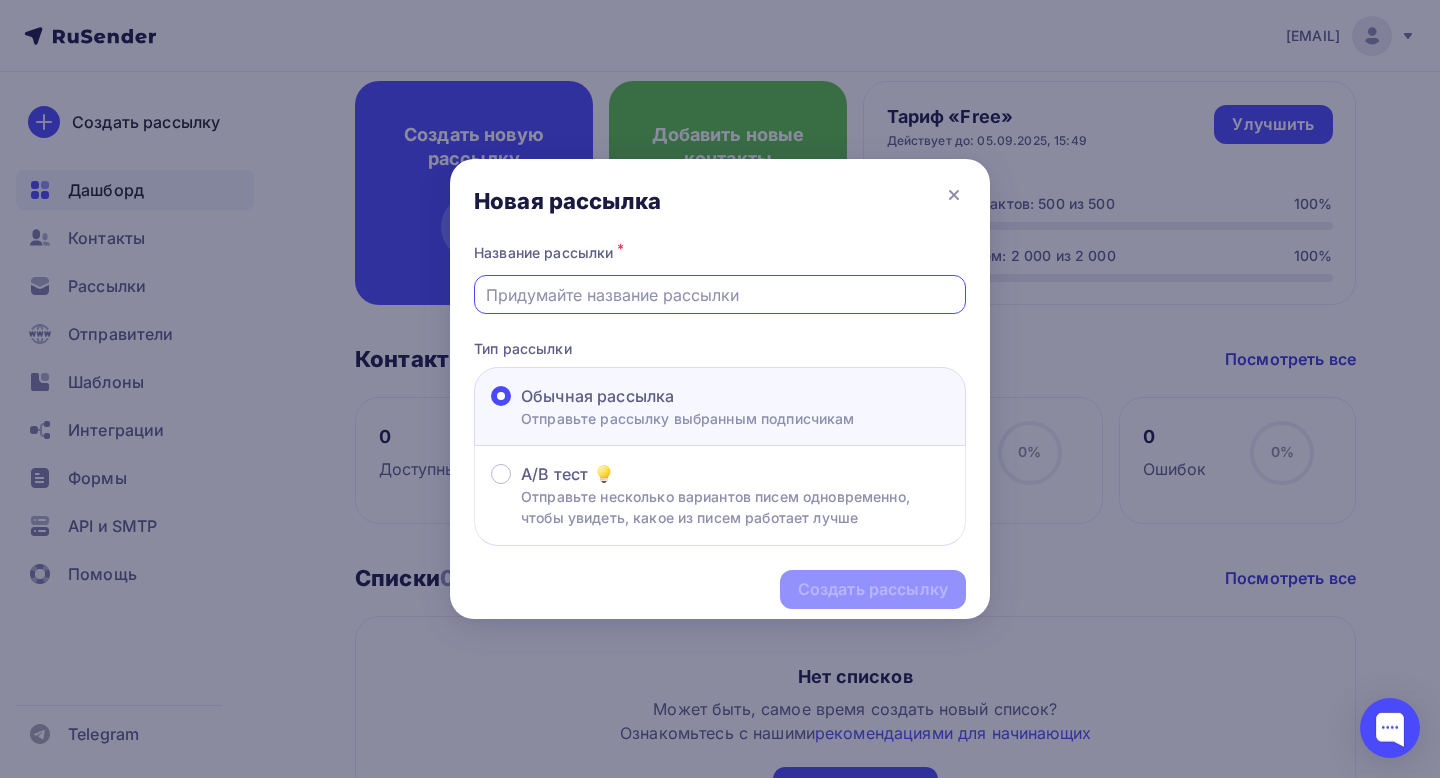 click at bounding box center [720, 295] 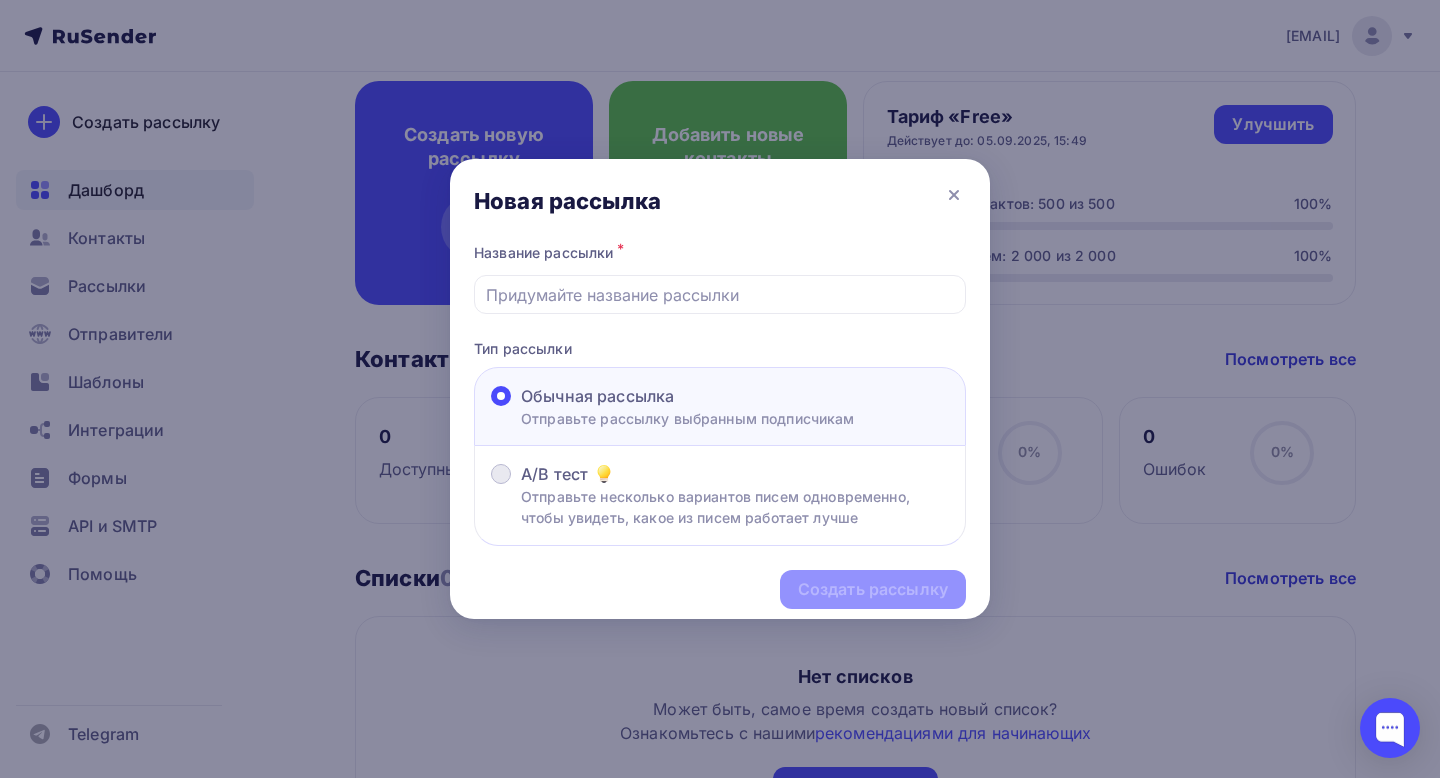 click on "A/B тест" at bounding box center [735, 474] 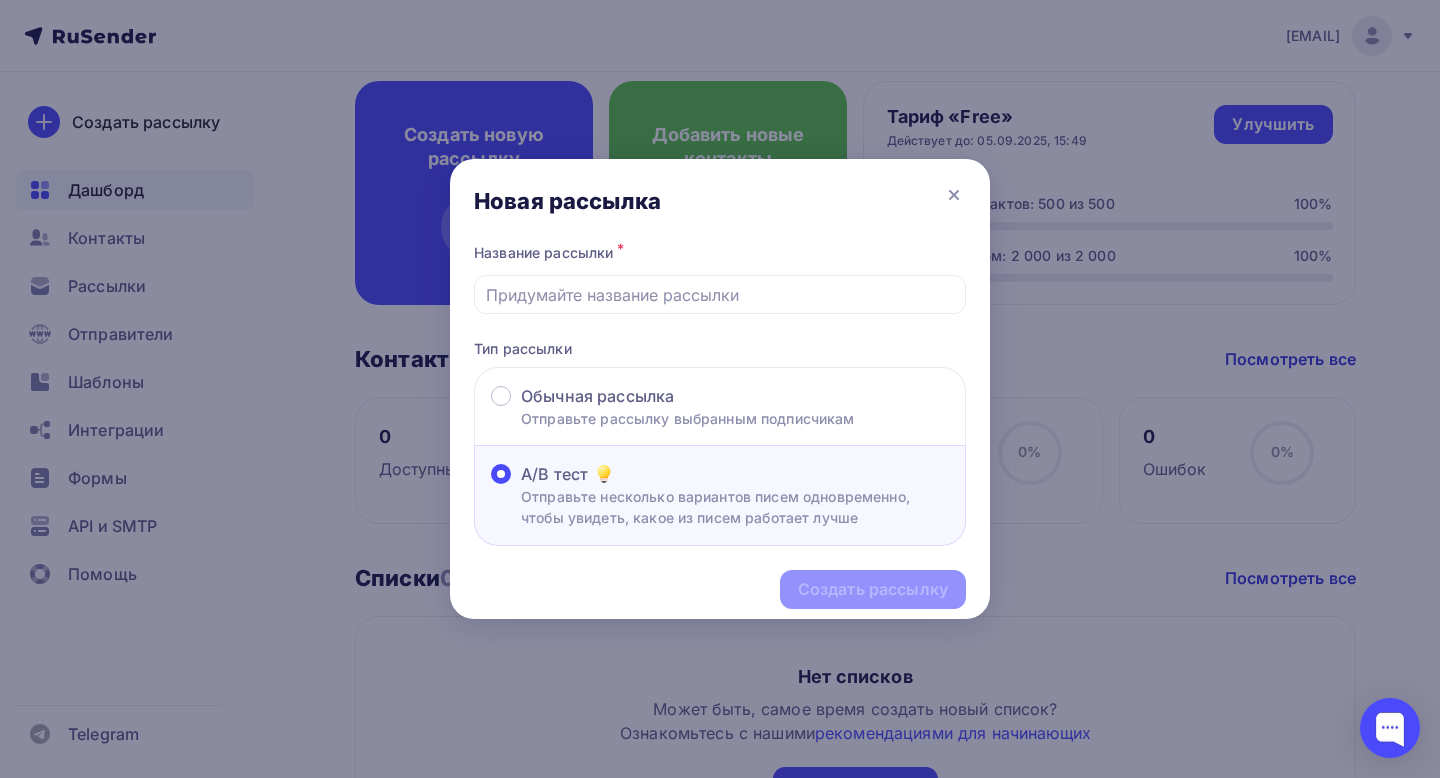 click on "Создать рассылку" at bounding box center [720, 589] 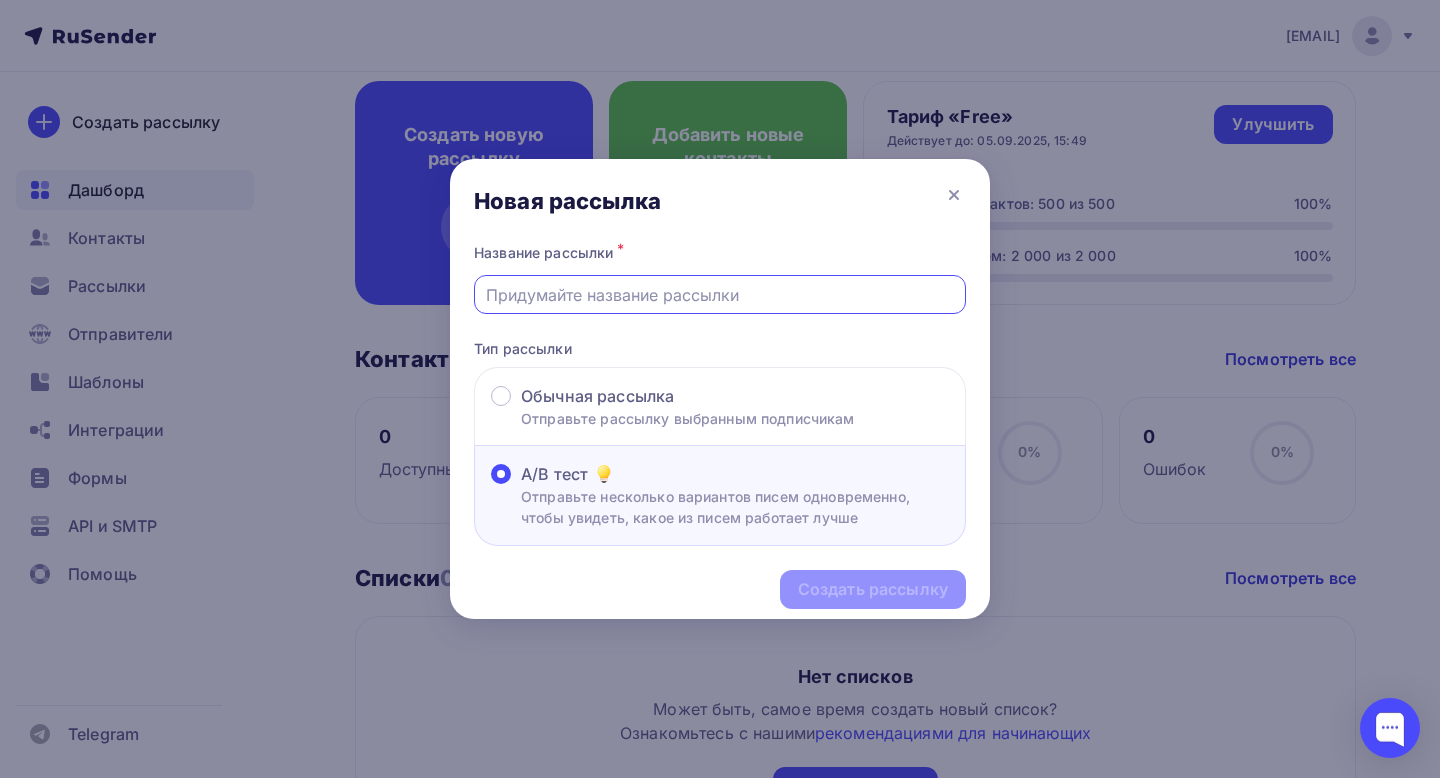 click at bounding box center (720, 295) 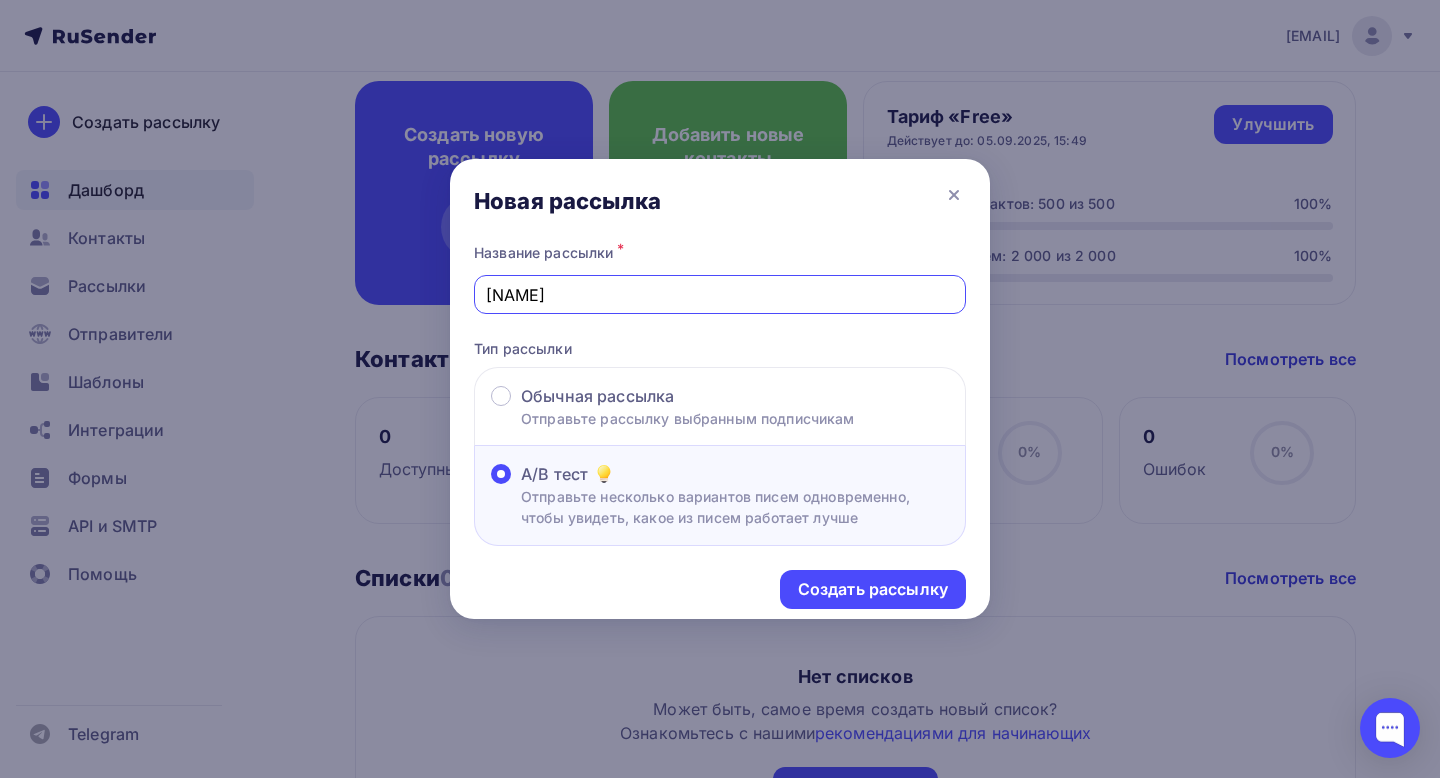 type on "N" 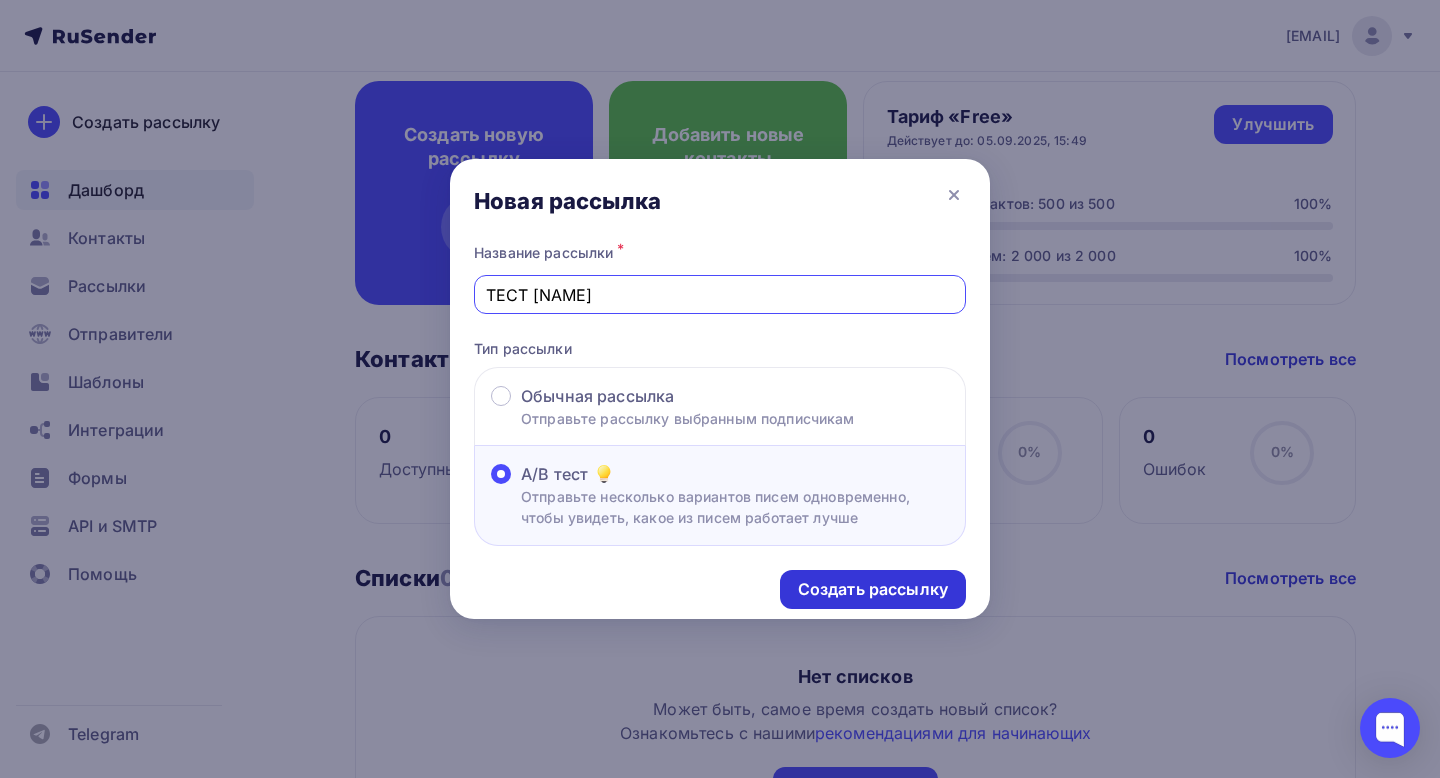 type on "ТЕСТ аб" 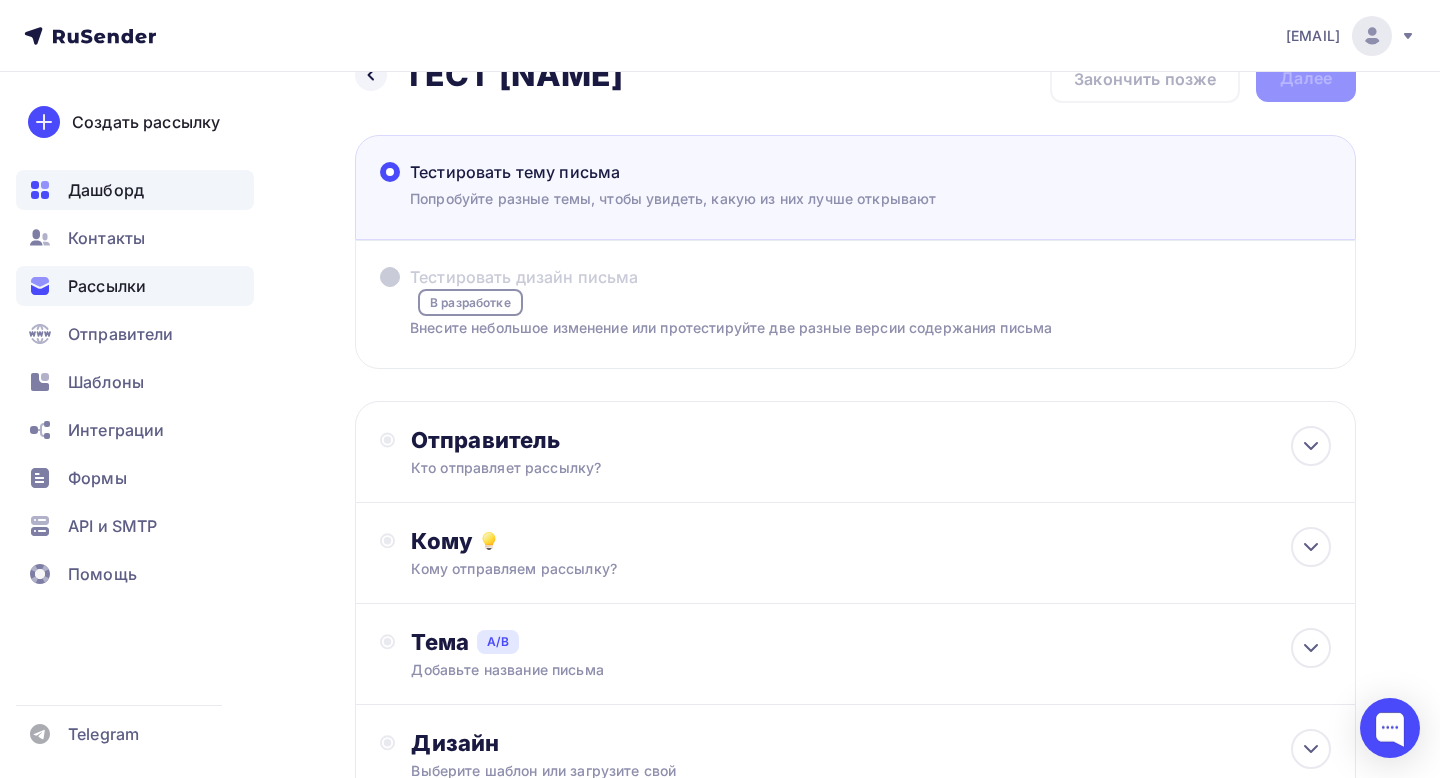 scroll, scrollTop: 0, scrollLeft: 0, axis: both 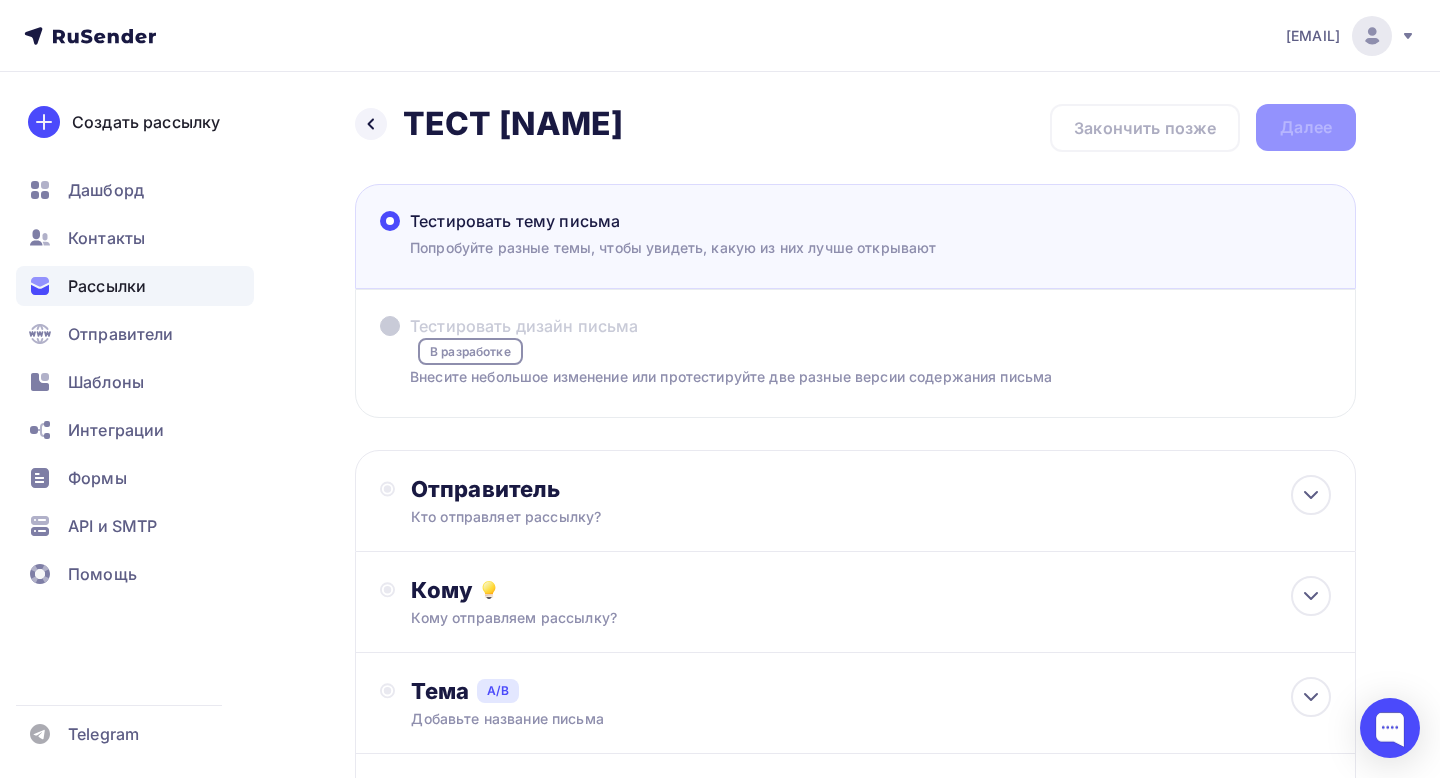 drag, startPoint x: 1215, startPoint y: 37, endPoint x: 1337, endPoint y: 42, distance: 122.10242 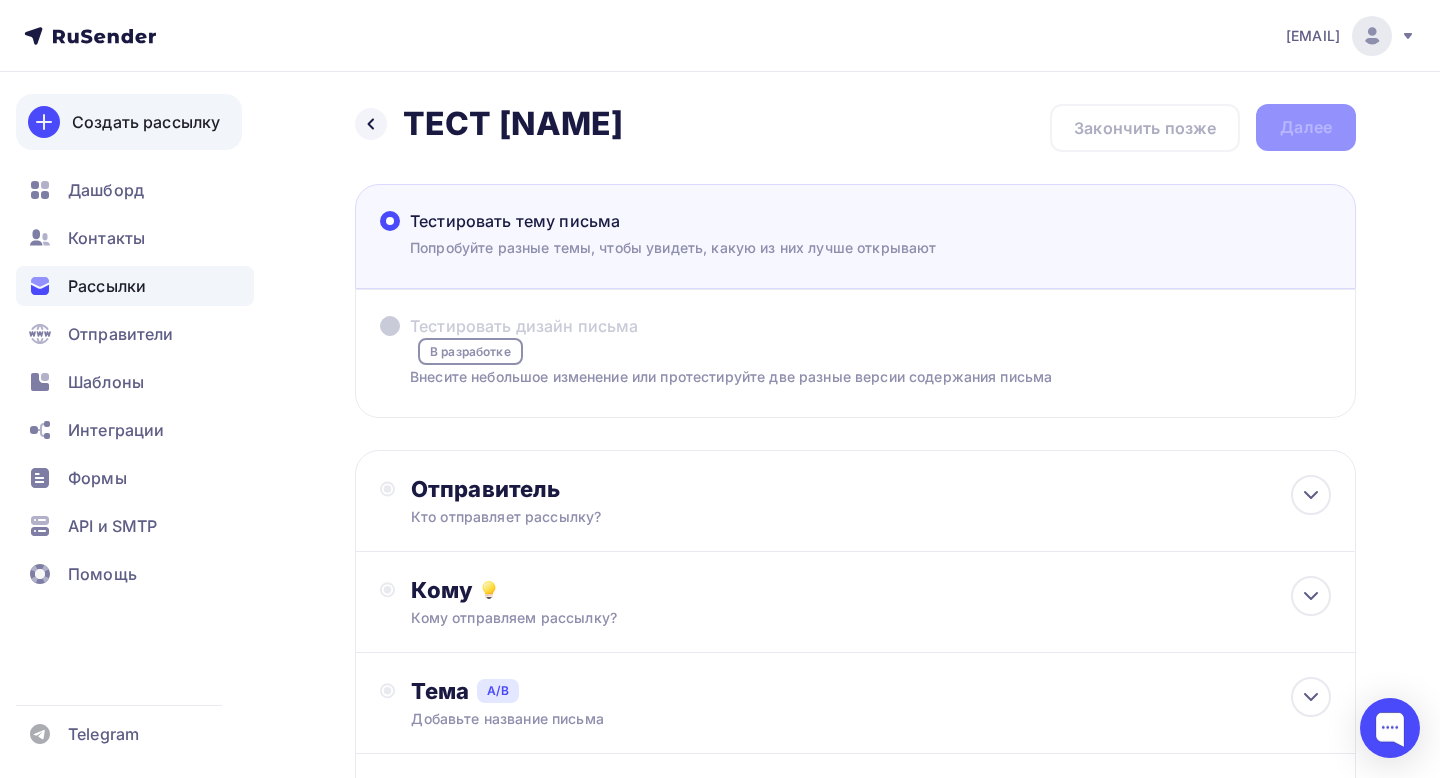 click on "Создать рассылку" at bounding box center [146, 122] 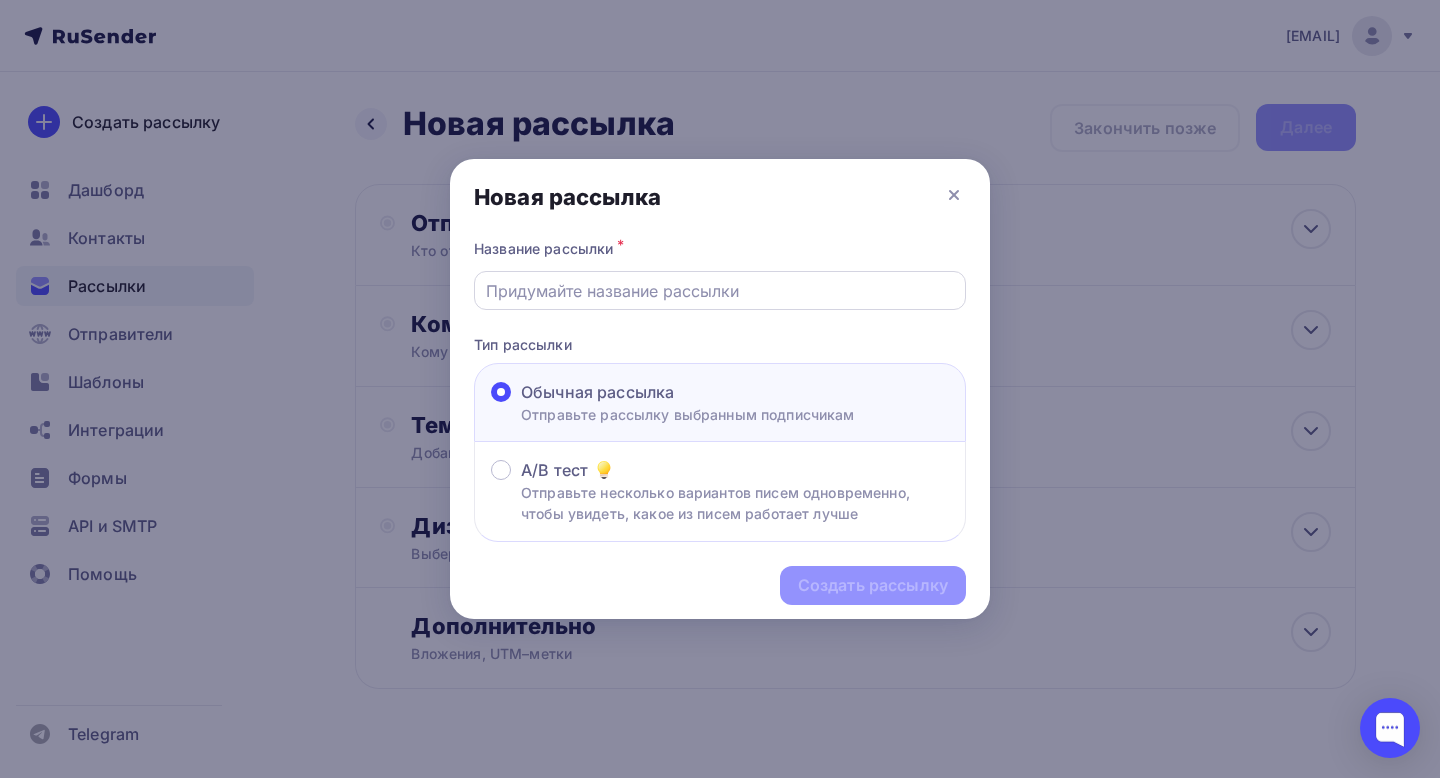 click at bounding box center (720, 291) 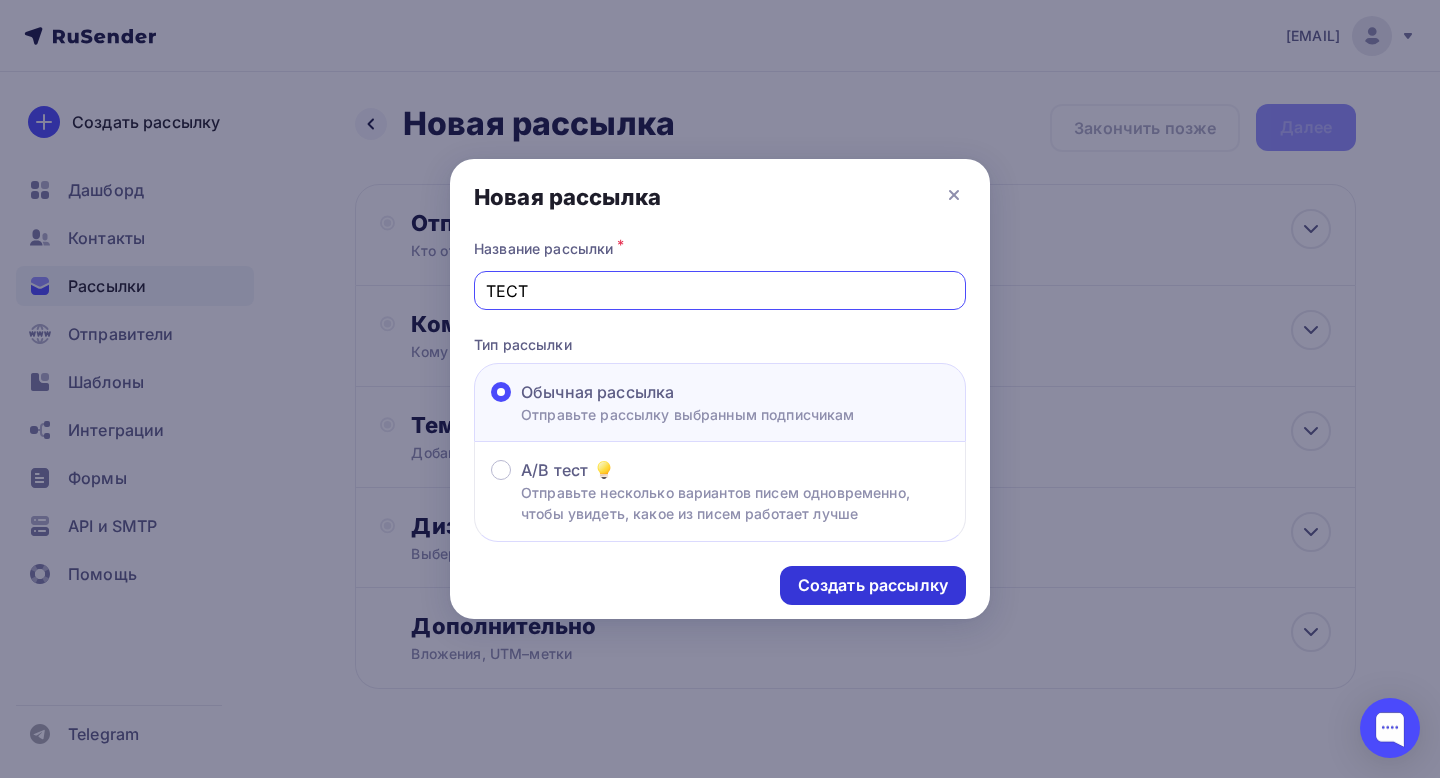 type on "ТЕСТ" 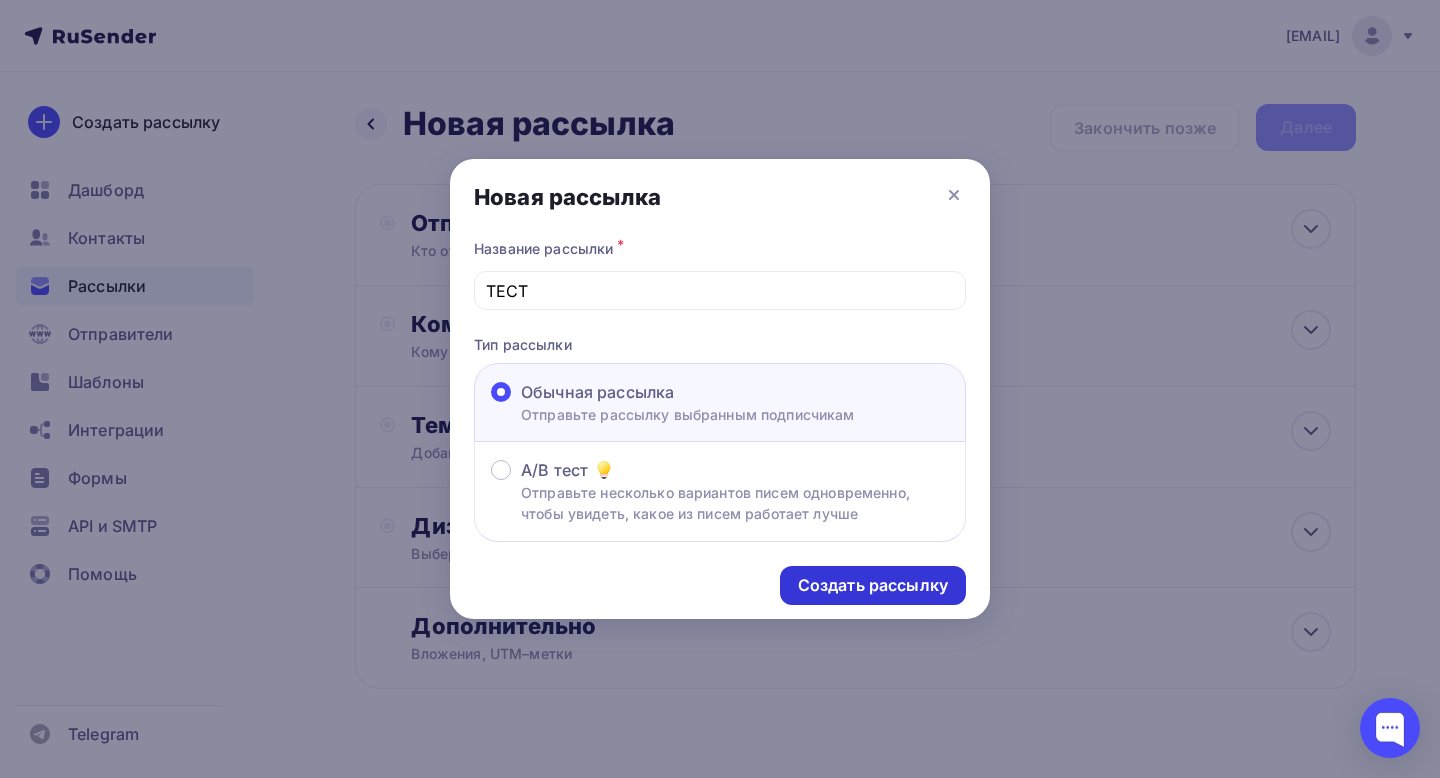 click on "Создать рассылку" at bounding box center [873, 585] 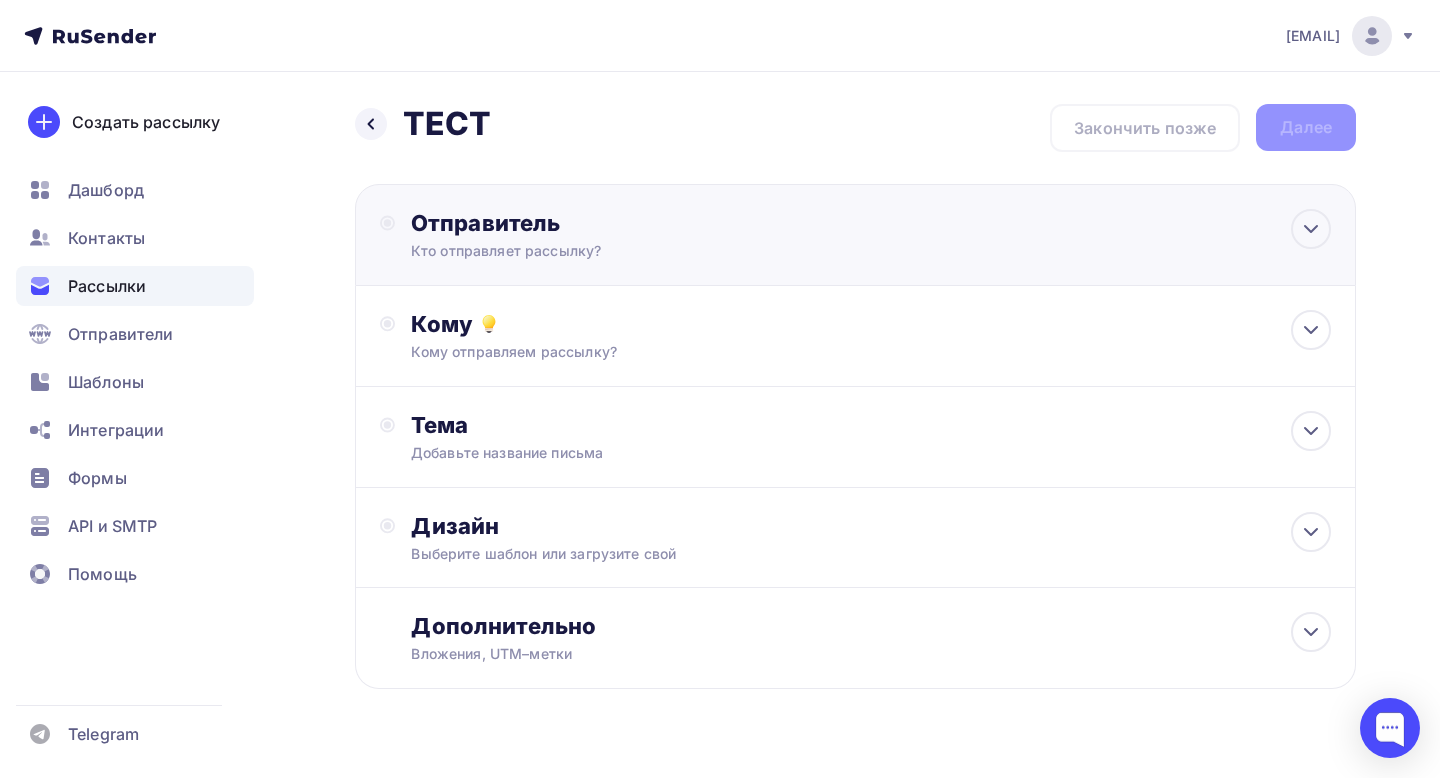 click on "Отправитель
Кто отправляет рассылку?
Email  *
ask@hostco.ru
ask@hostco.ru               Добавить отправителя
Рекомендуем  добавить почту на домене , чтобы рассылка не попала в «Спам»
Имя                 Сохранить" at bounding box center [627, 235] 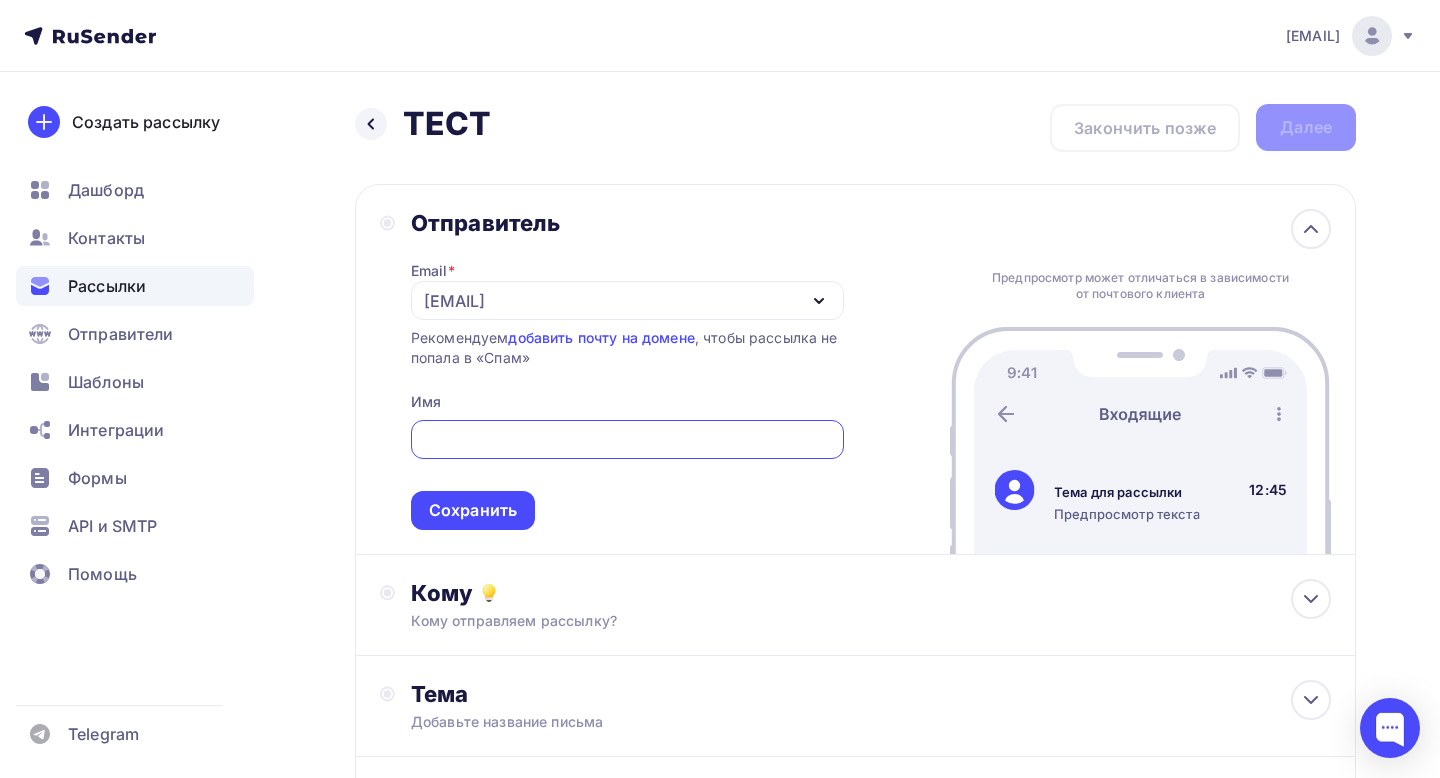 scroll, scrollTop: 0, scrollLeft: 0, axis: both 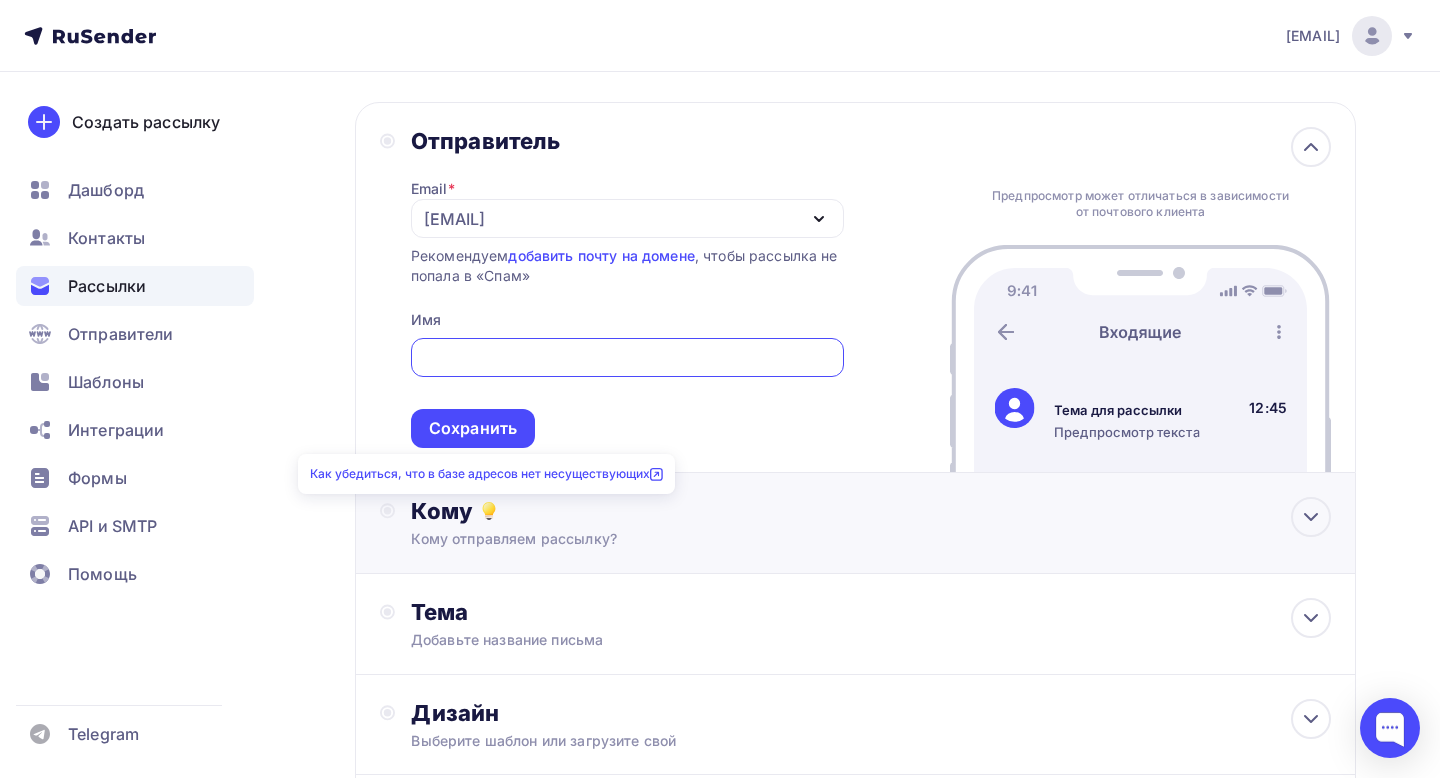 click on "Кому" at bounding box center (871, 511) 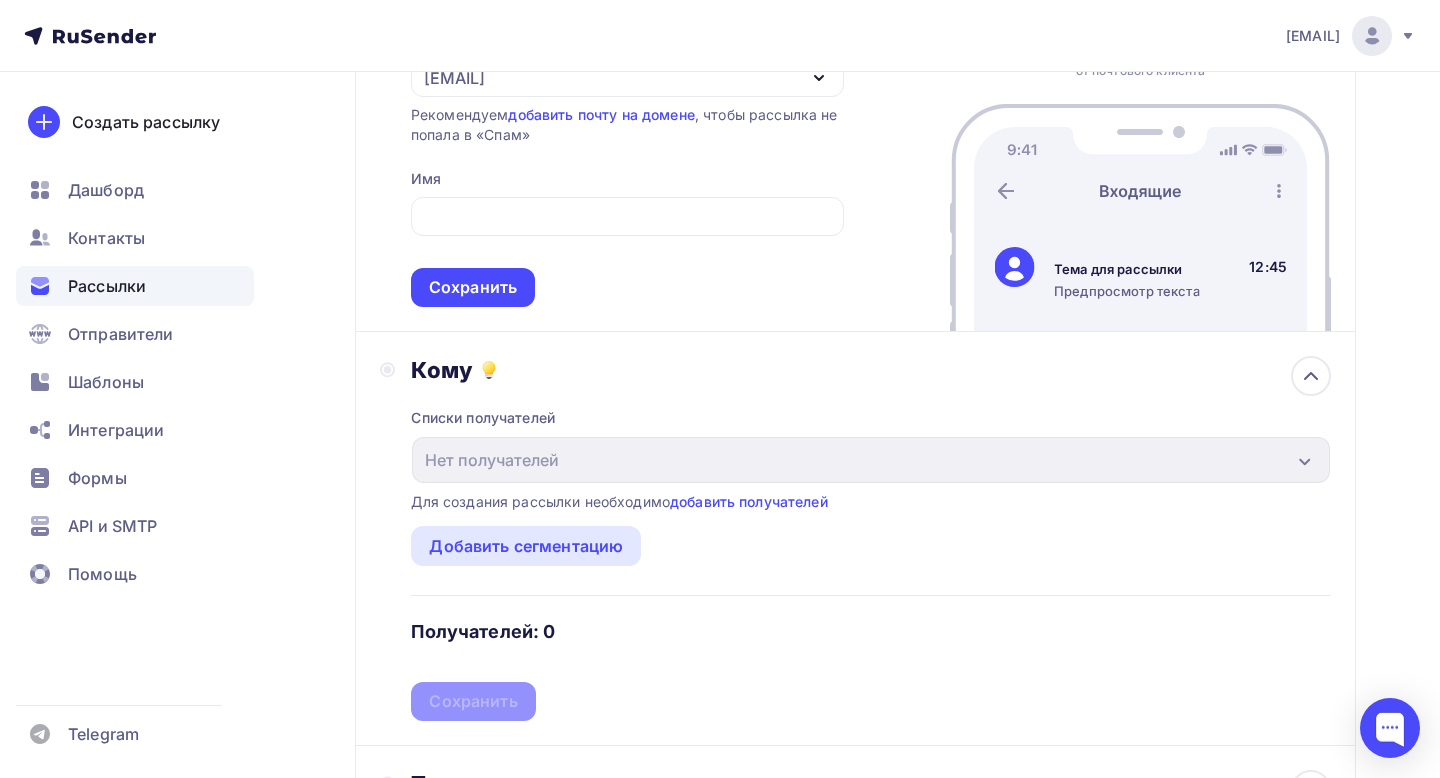 scroll, scrollTop: 229, scrollLeft: 0, axis: vertical 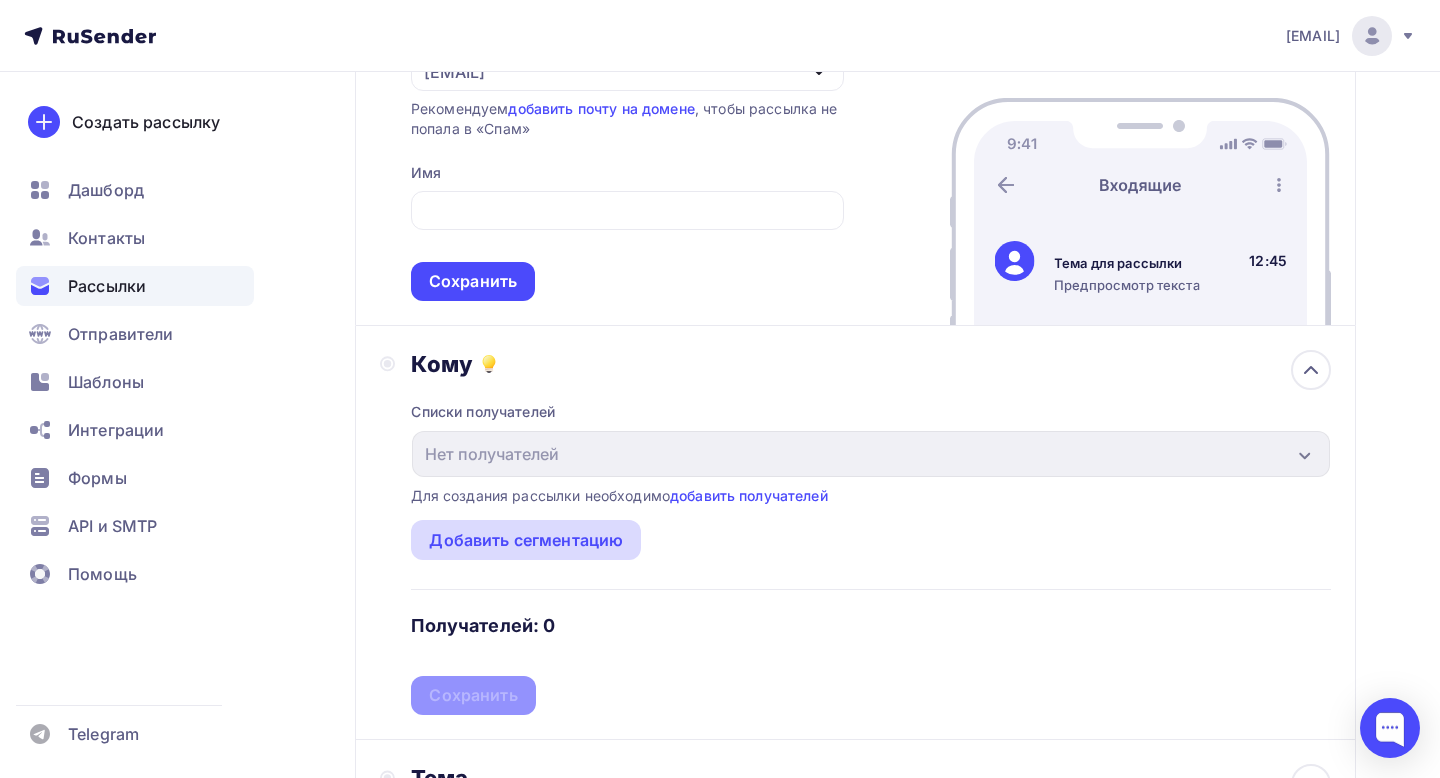 click on "Добавить сегментацию" at bounding box center (526, 540) 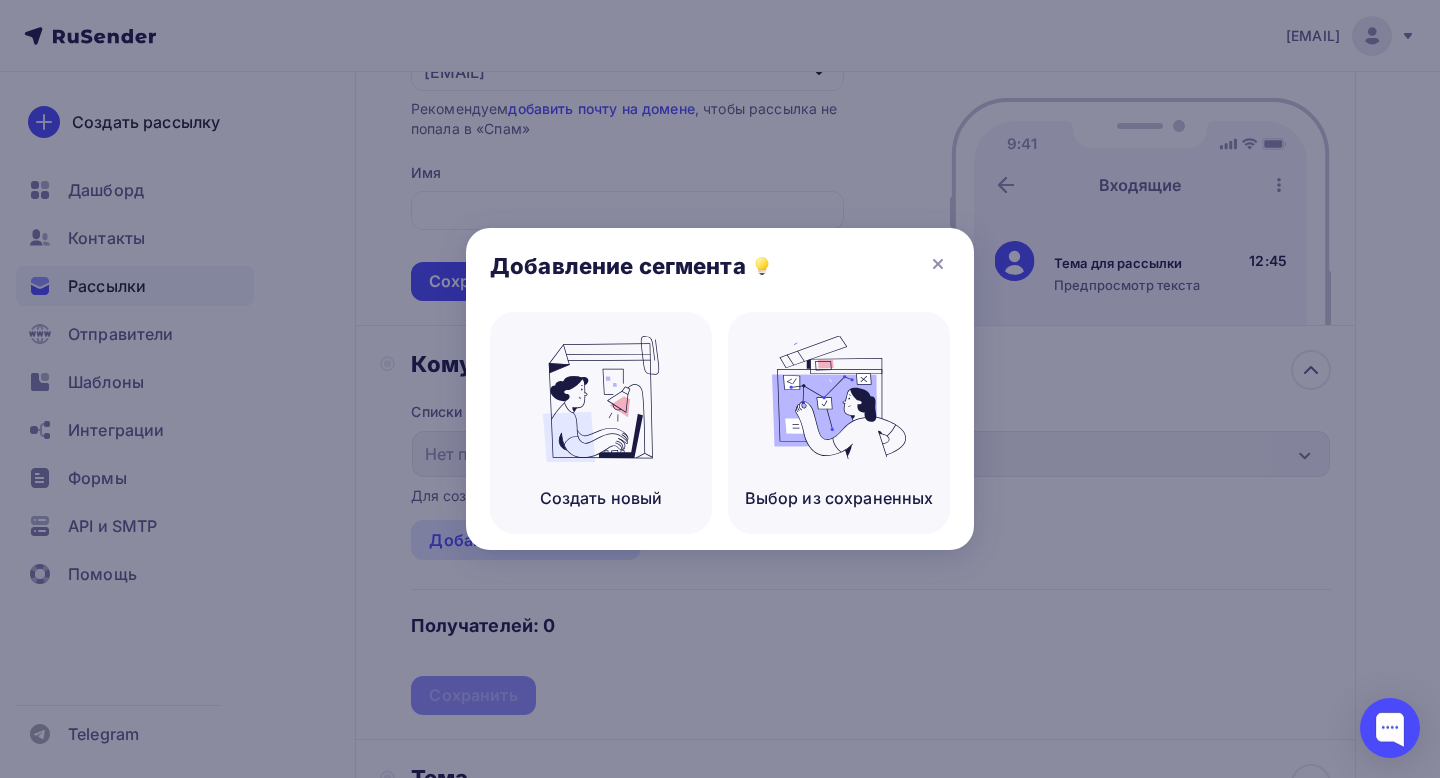 click at bounding box center (720, 389) 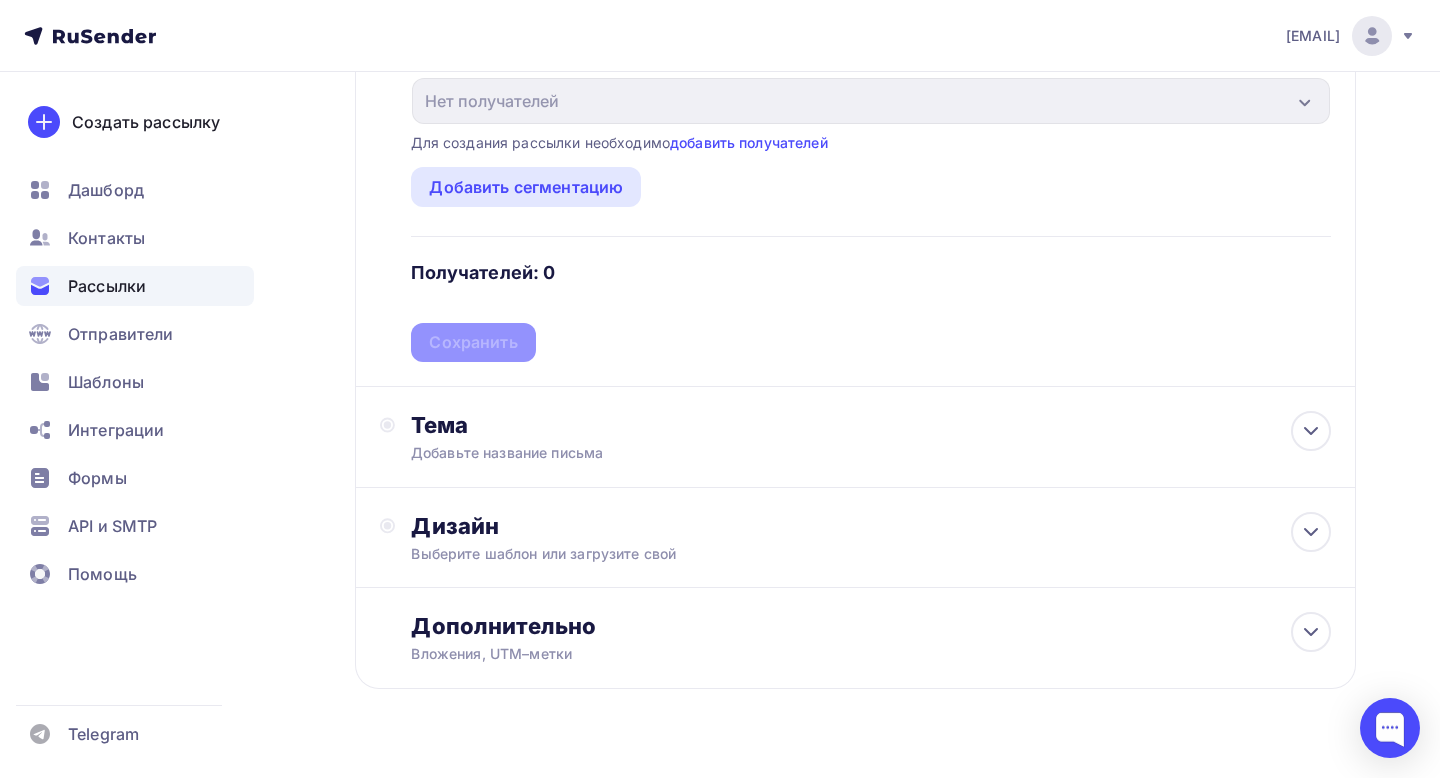 scroll, scrollTop: 595, scrollLeft: 0, axis: vertical 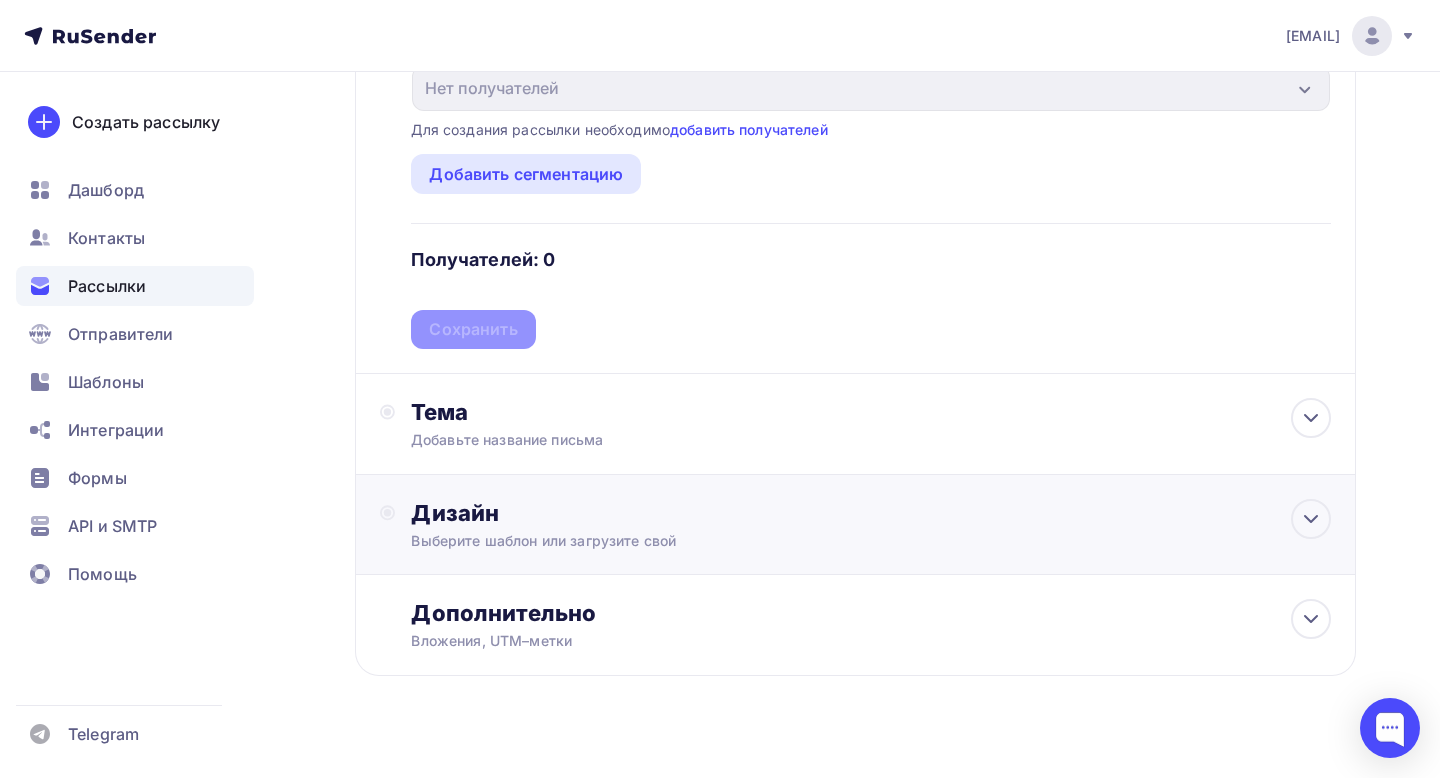 click on "Дизайн" at bounding box center [871, 513] 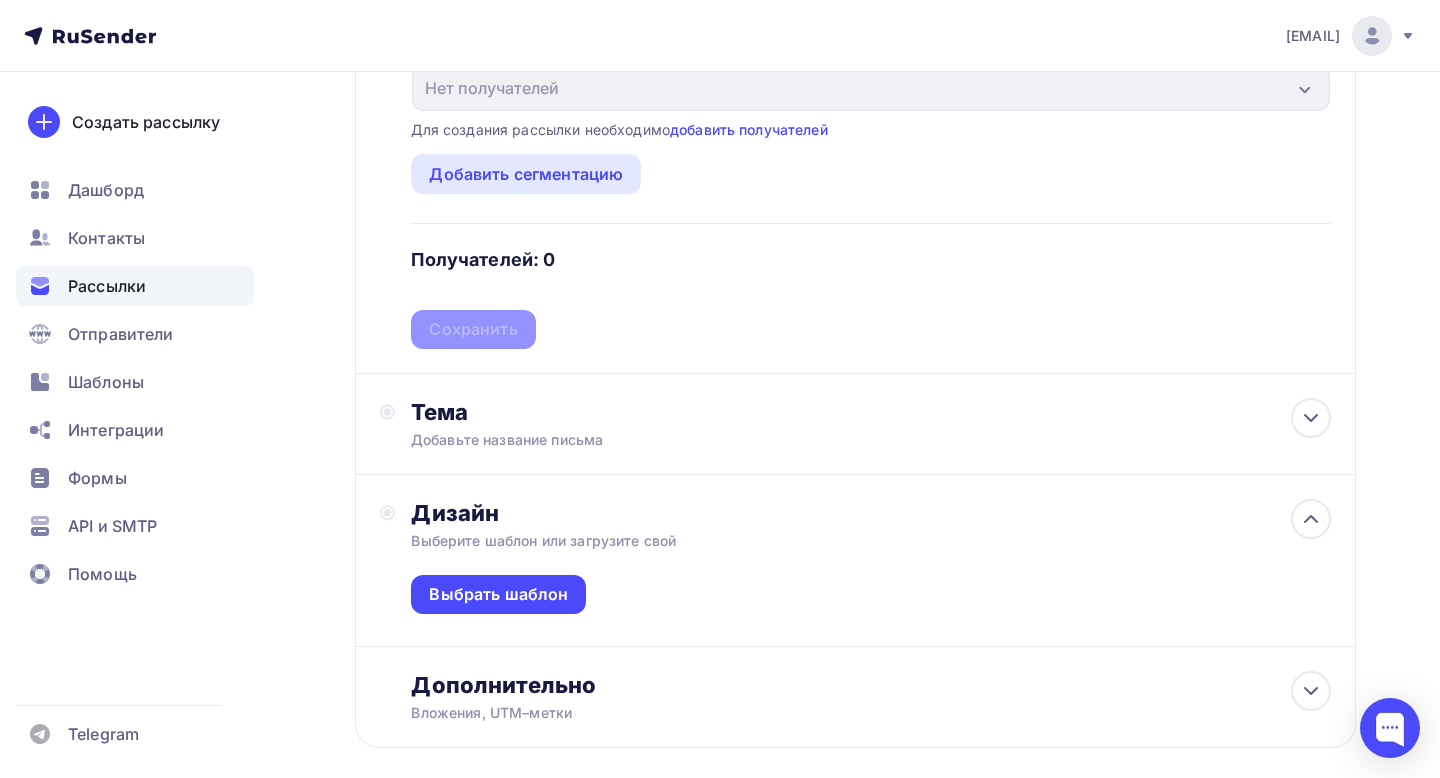 scroll, scrollTop: 689, scrollLeft: 0, axis: vertical 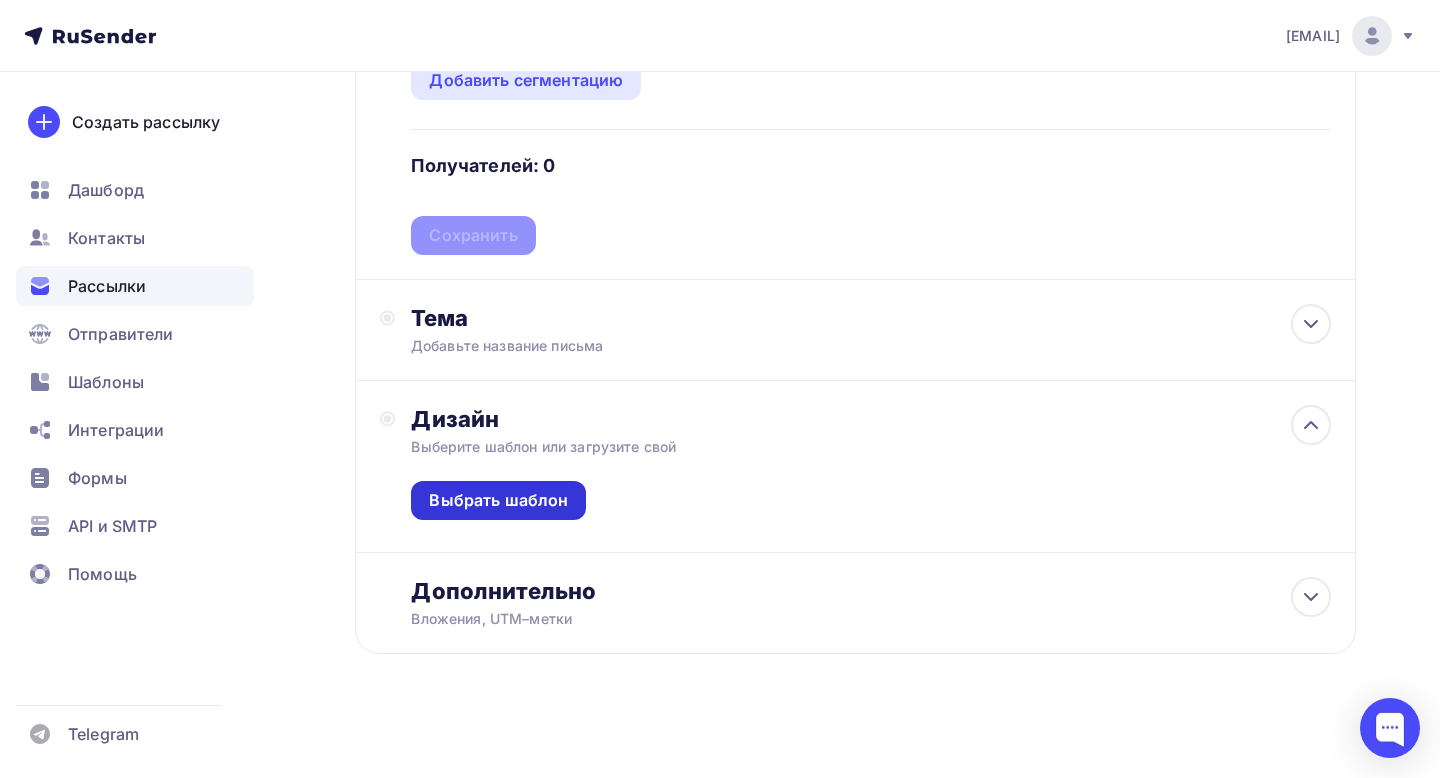 click on "Выбрать шаблон" at bounding box center (498, 500) 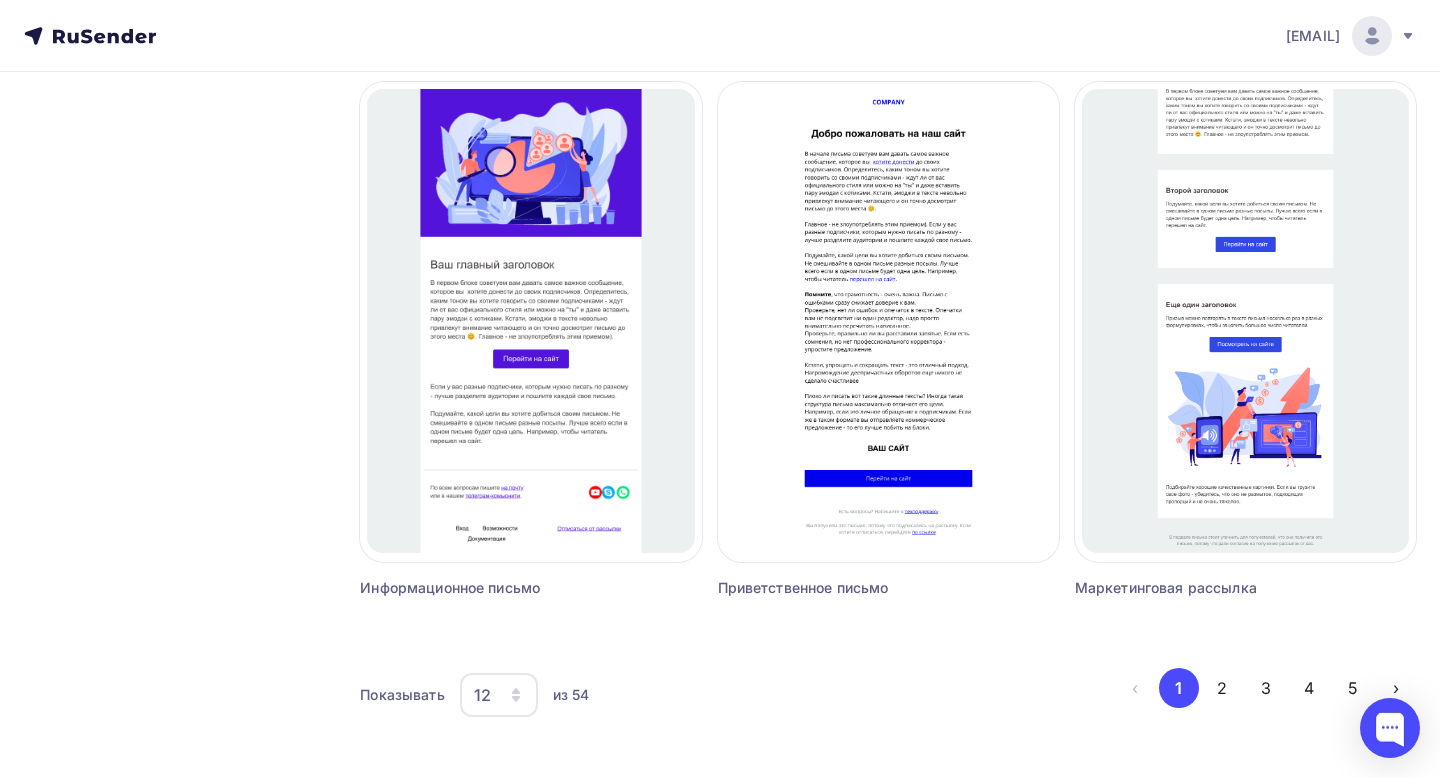 scroll, scrollTop: 1821, scrollLeft: 0, axis: vertical 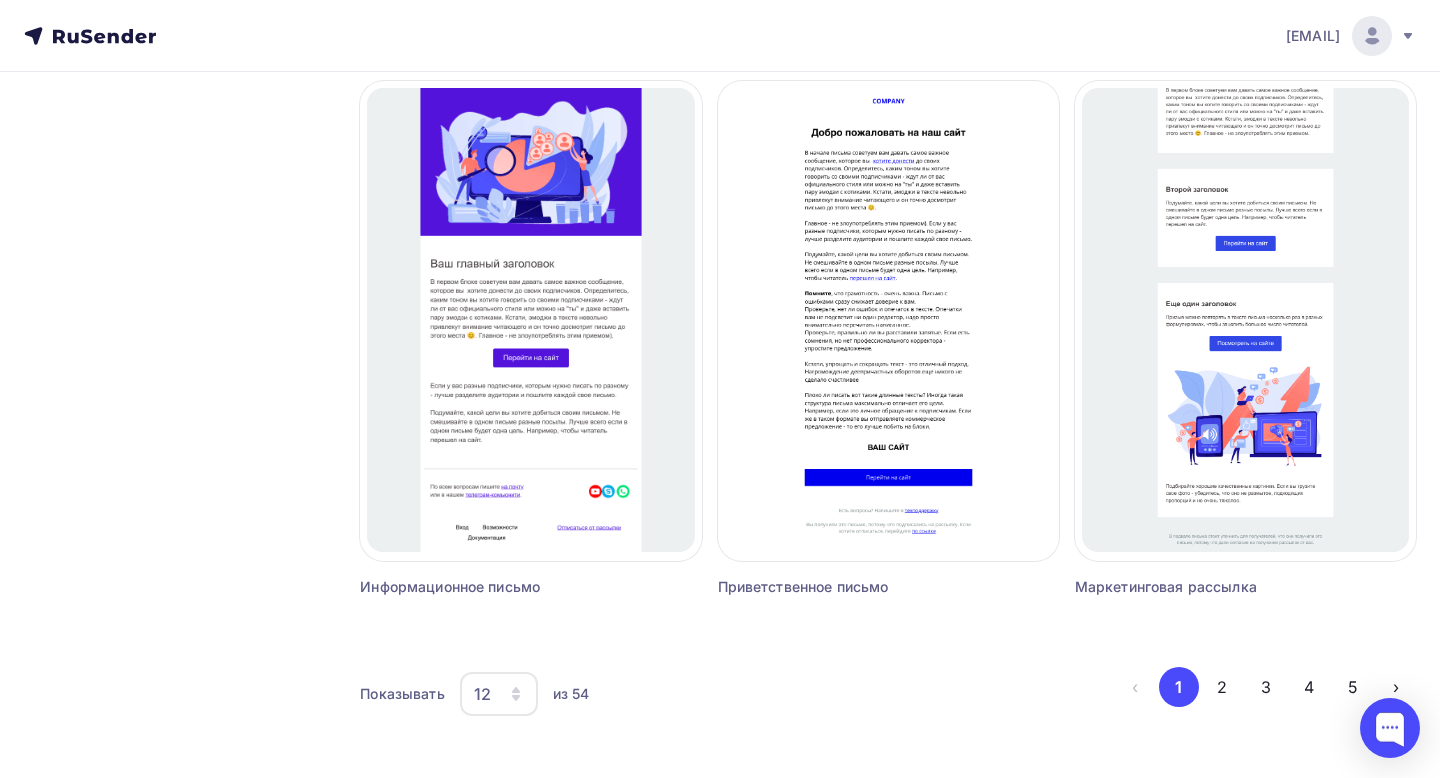 click on "12" at bounding box center [499, 694] 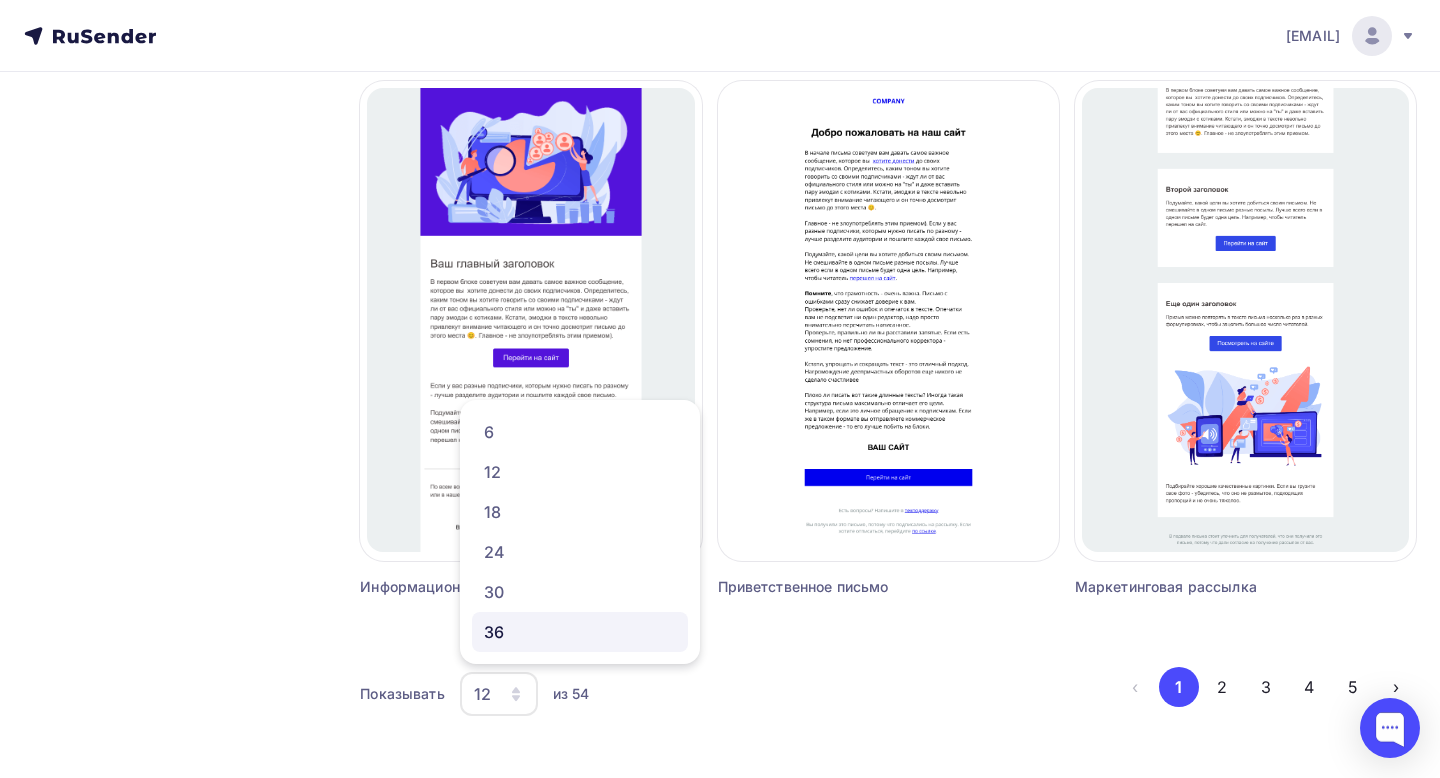 click on "36" at bounding box center [580, 632] 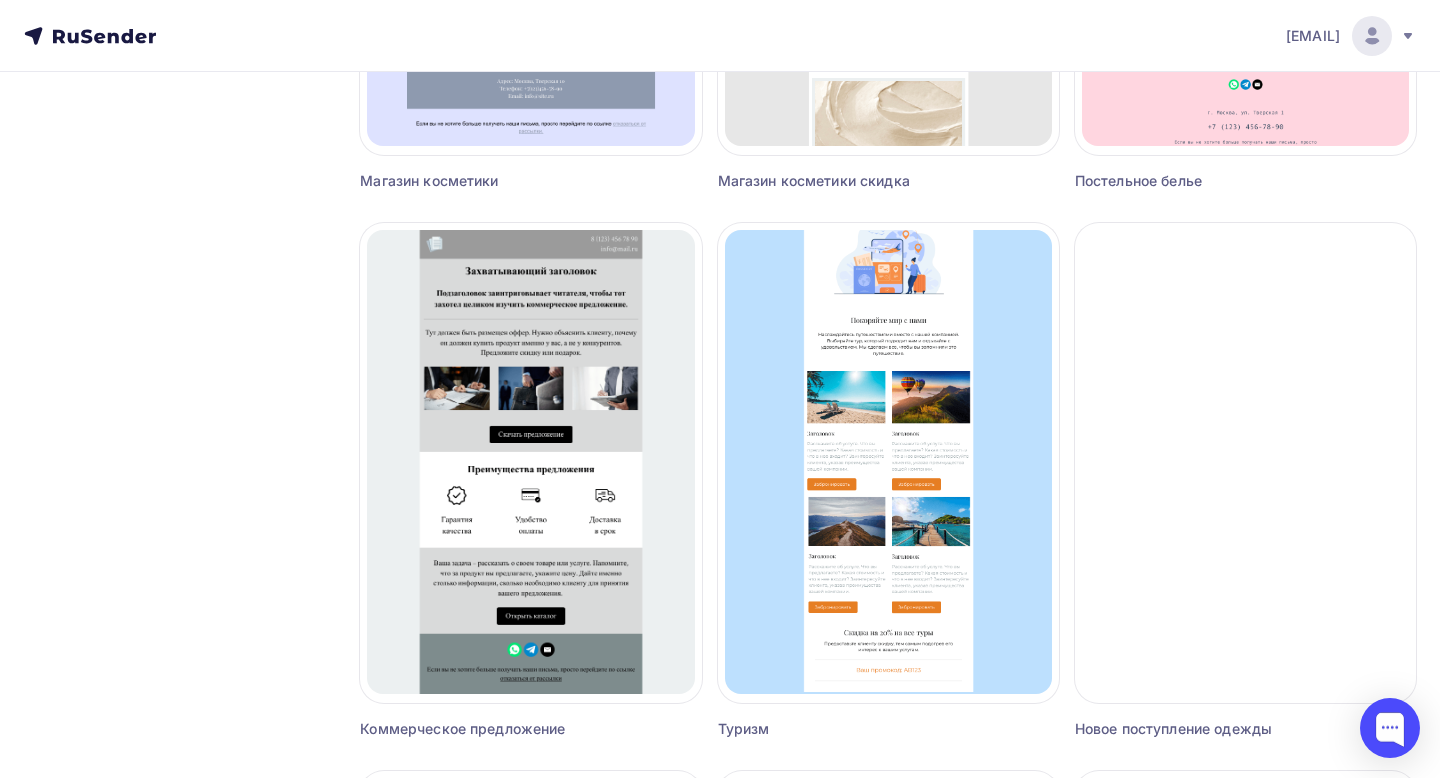 scroll, scrollTop: 4376, scrollLeft: 0, axis: vertical 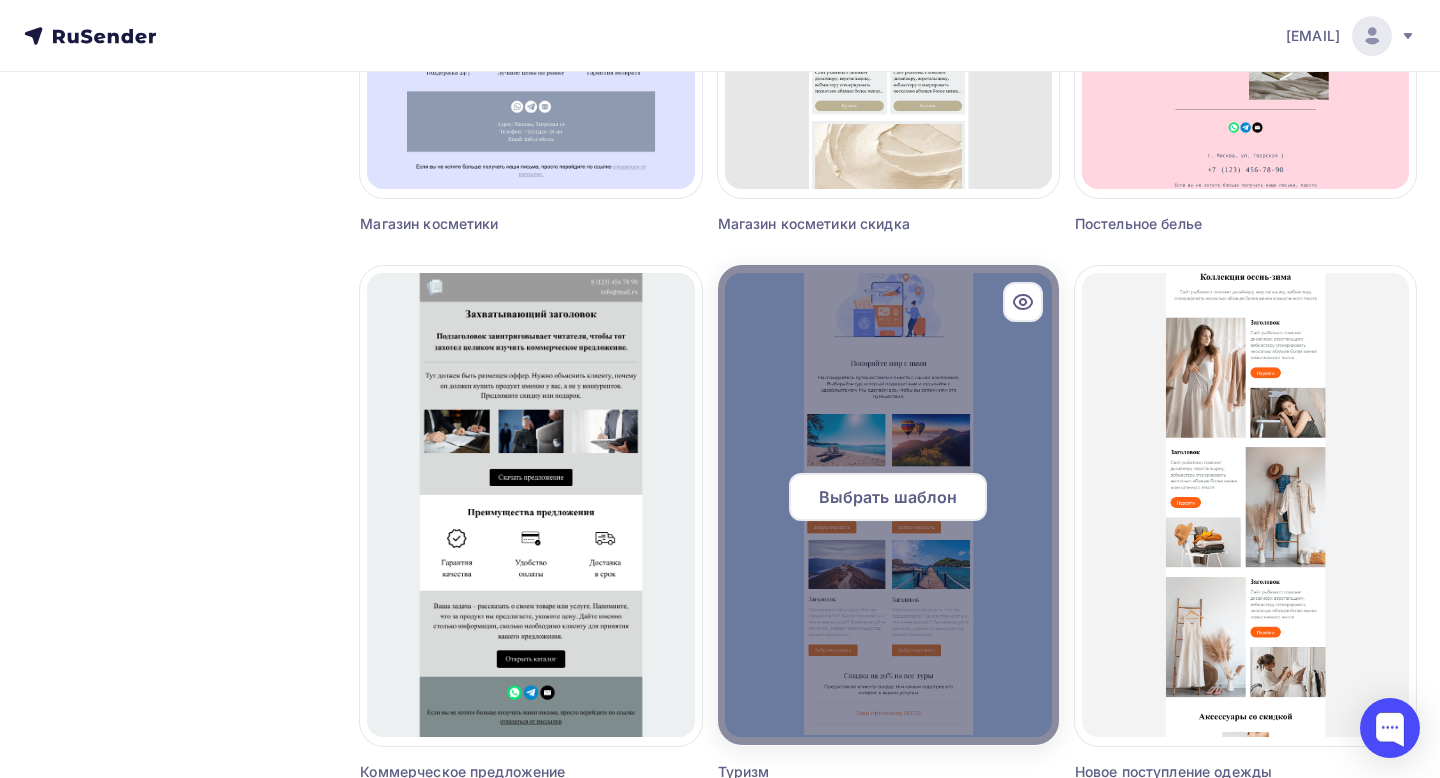 click on "Выбрать шаблон" at bounding box center [888, 497] 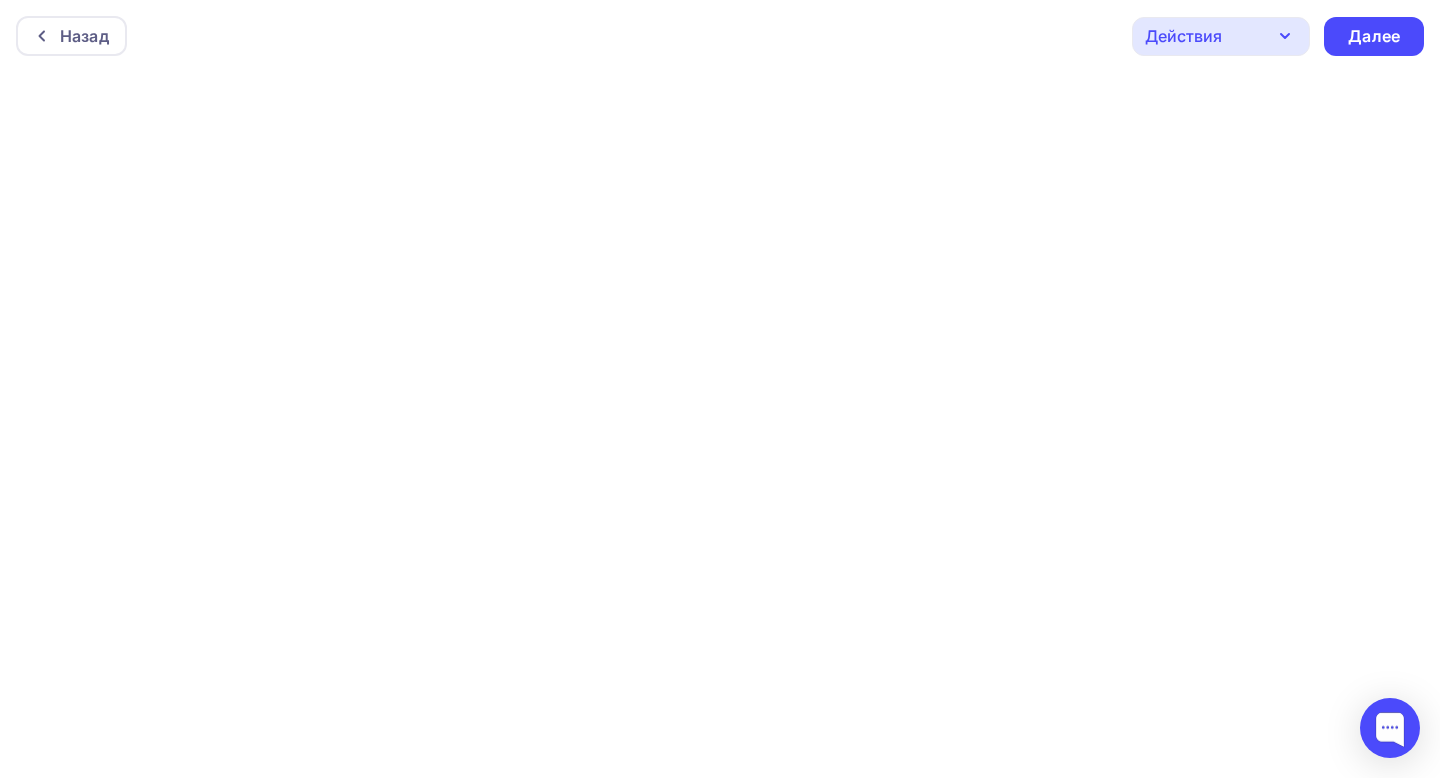 scroll, scrollTop: 0, scrollLeft: 0, axis: both 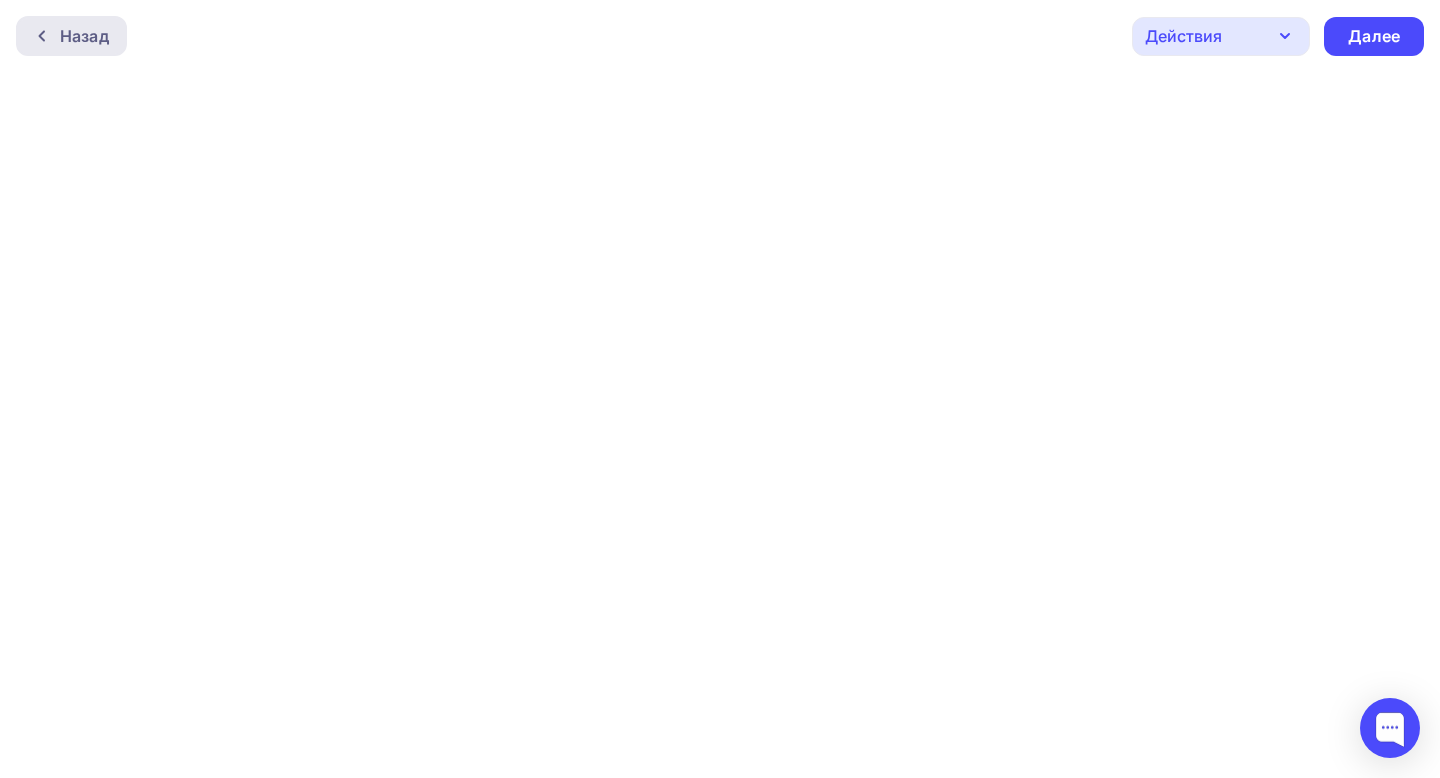 click on "Назад" at bounding box center [84, 36] 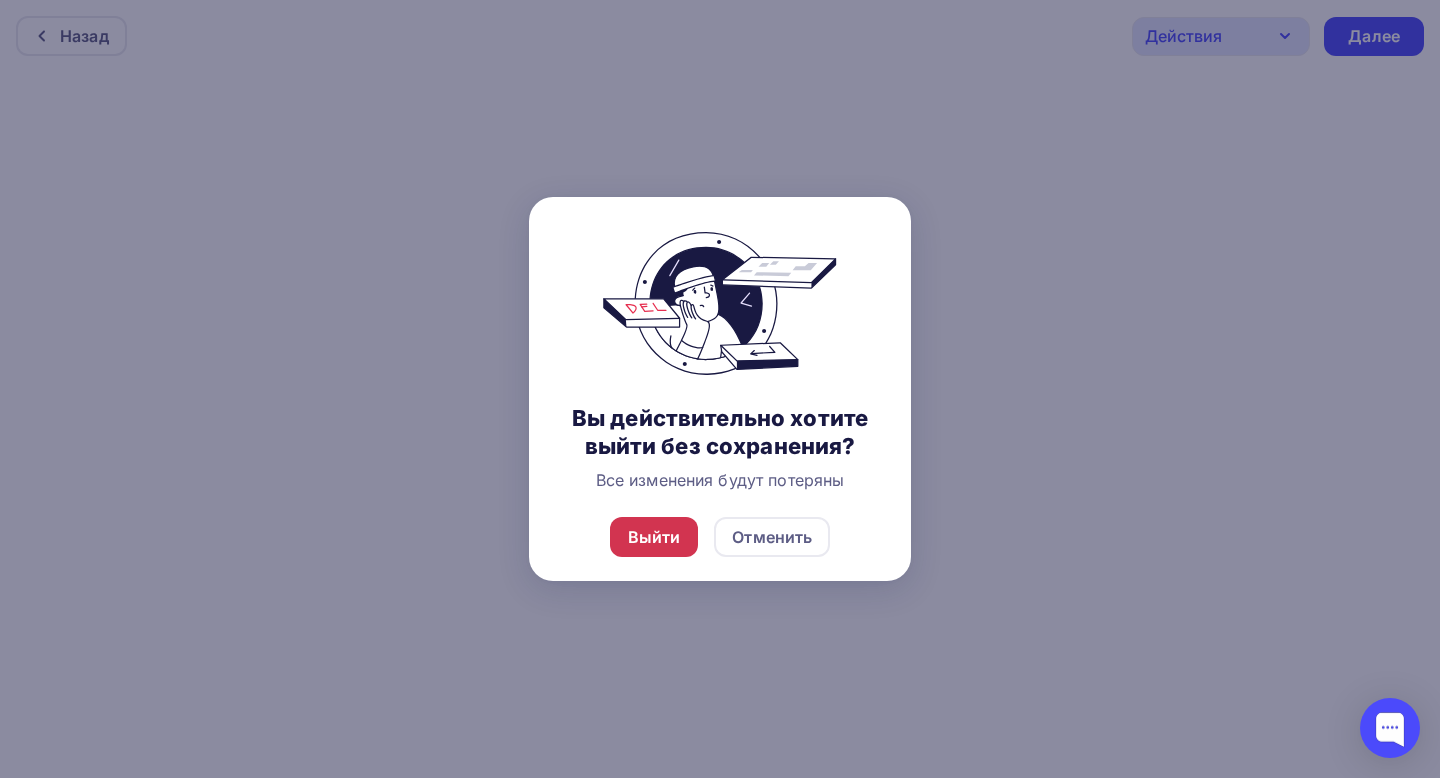 click on "Выйти" at bounding box center (654, 537) 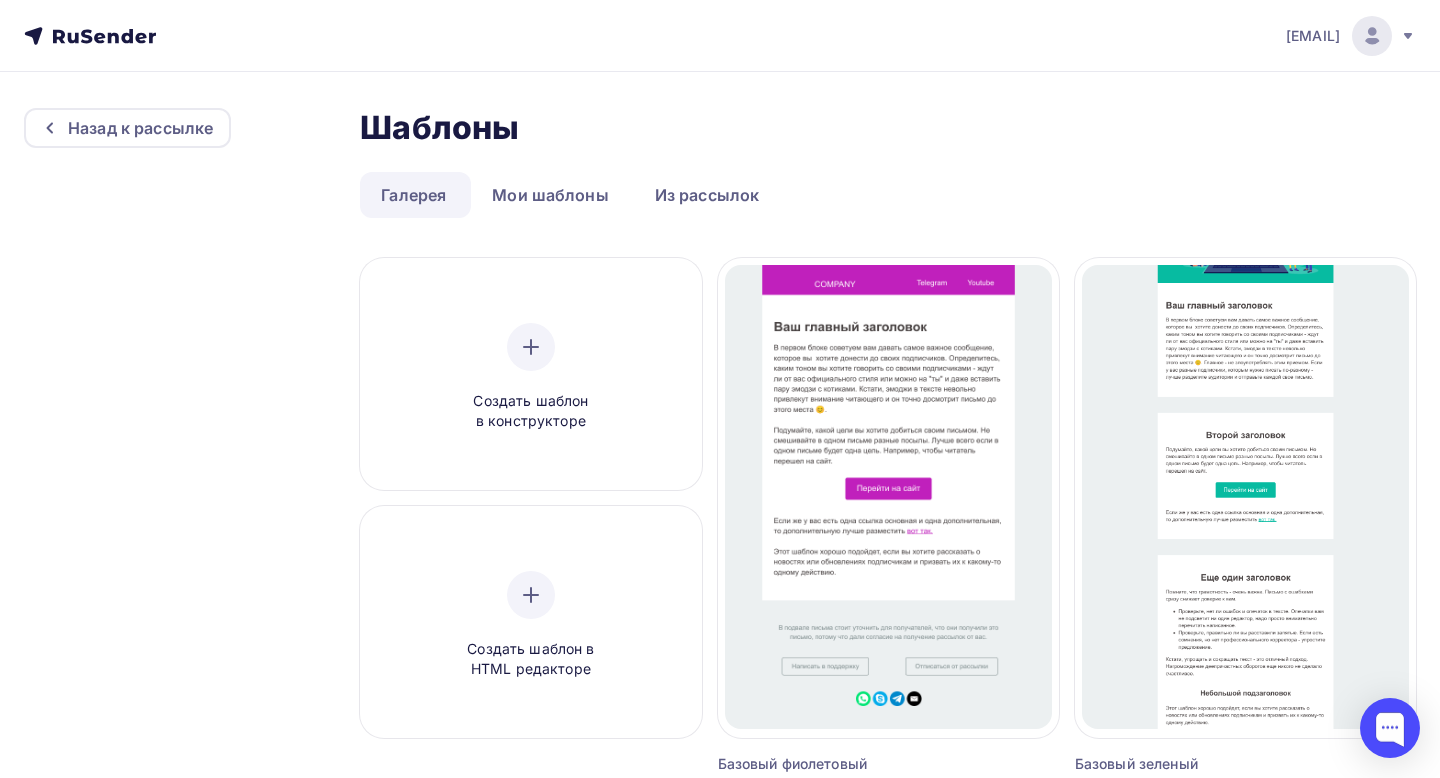 click on "ask@hostco.ru" at bounding box center (1313, 36) 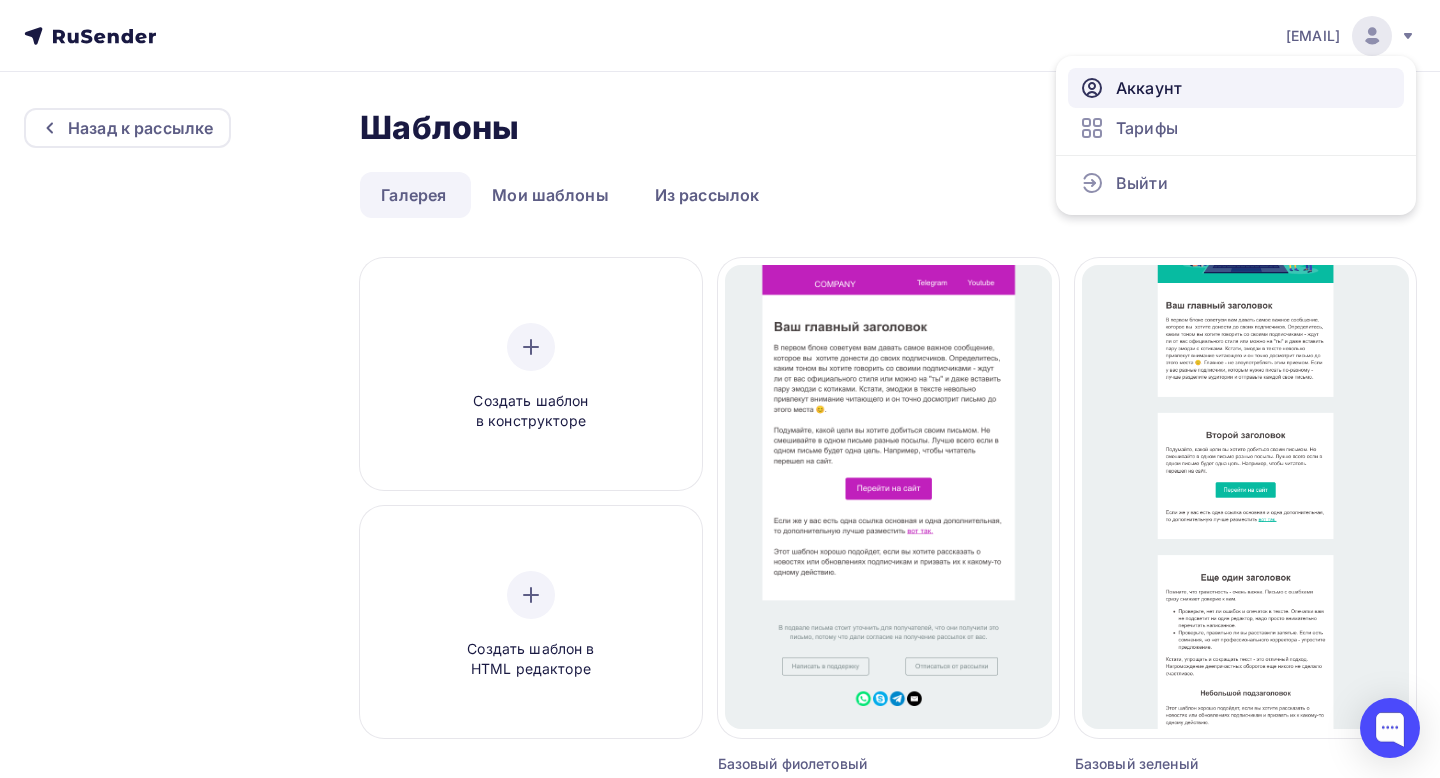 click on "Аккаунт" at bounding box center (1149, 88) 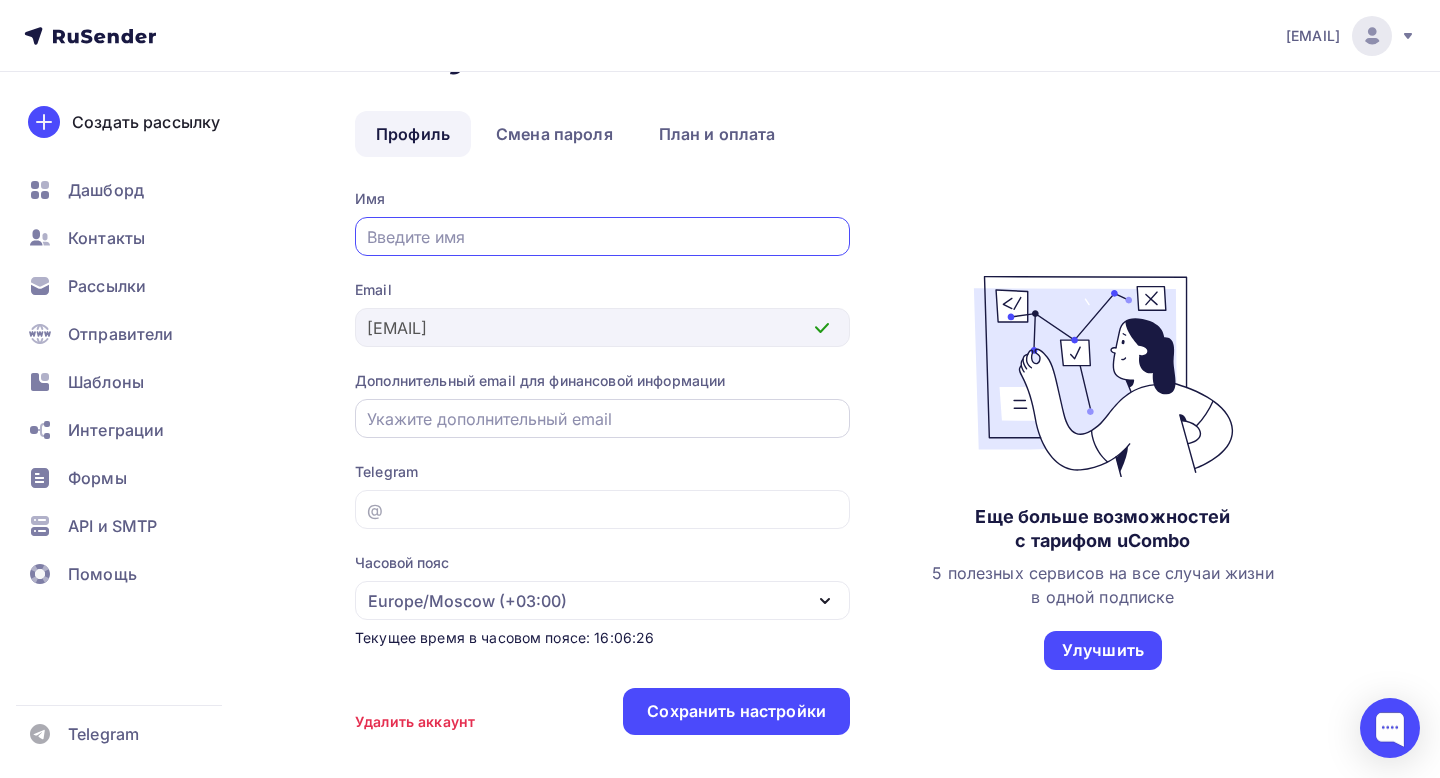 scroll, scrollTop: 73, scrollLeft: 0, axis: vertical 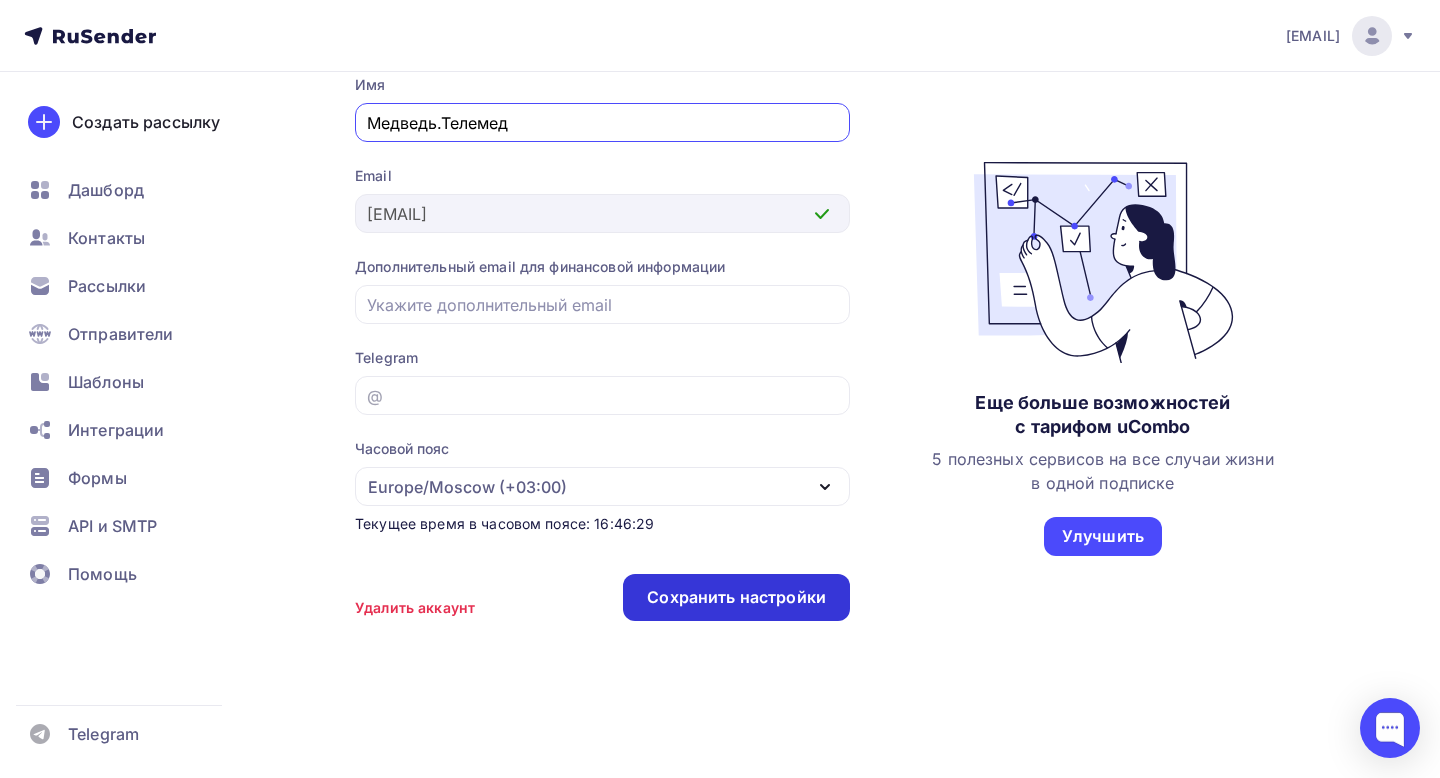 type on "Медведь.Телемед" 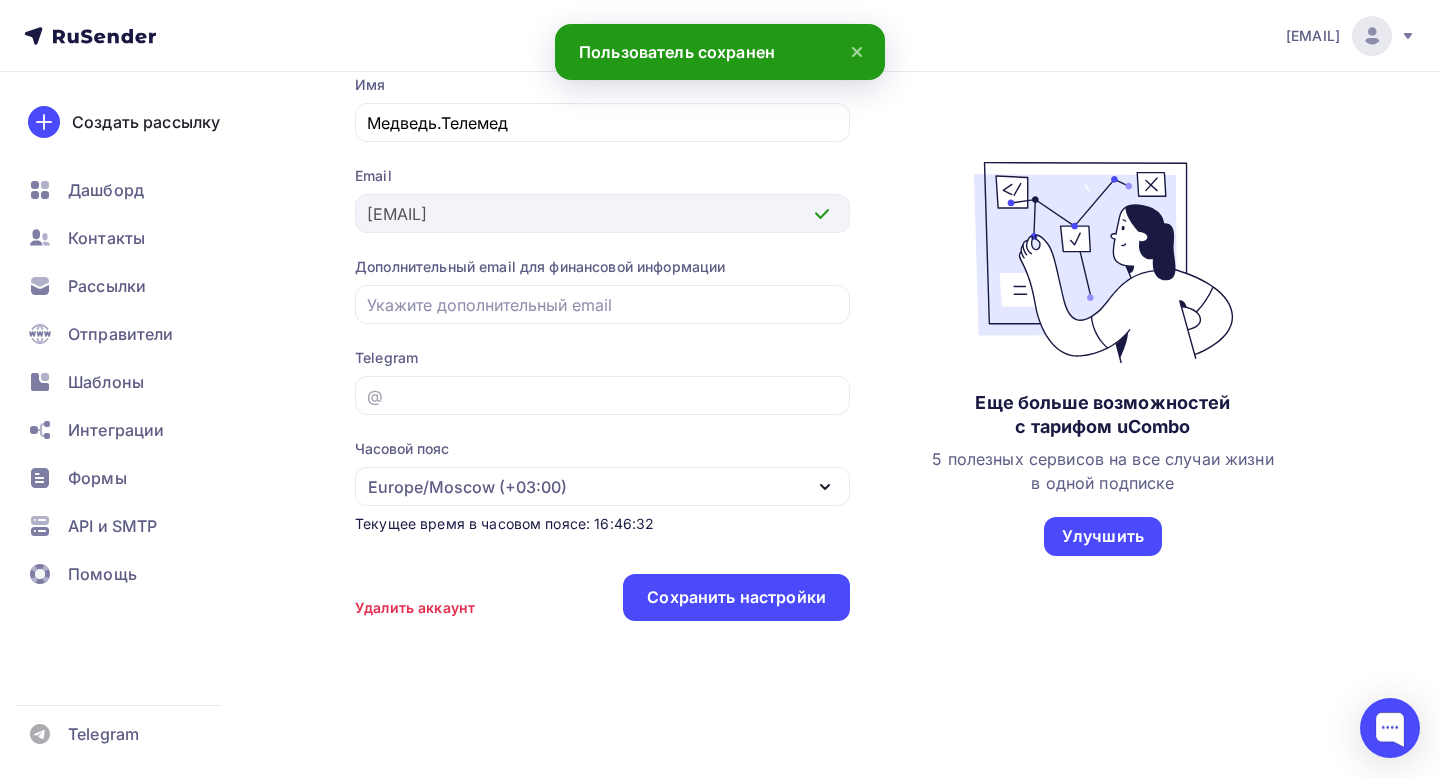 click 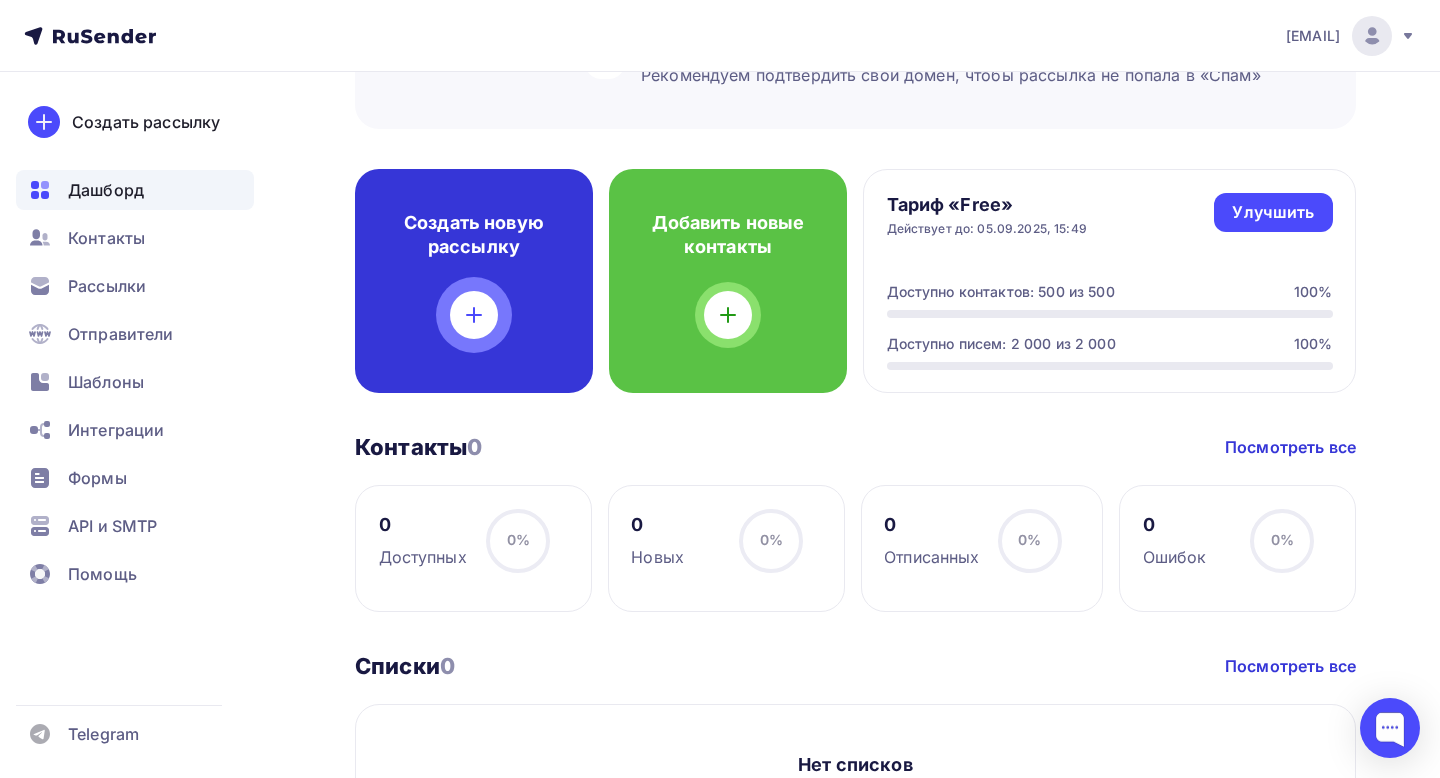 scroll, scrollTop: 441, scrollLeft: 0, axis: vertical 